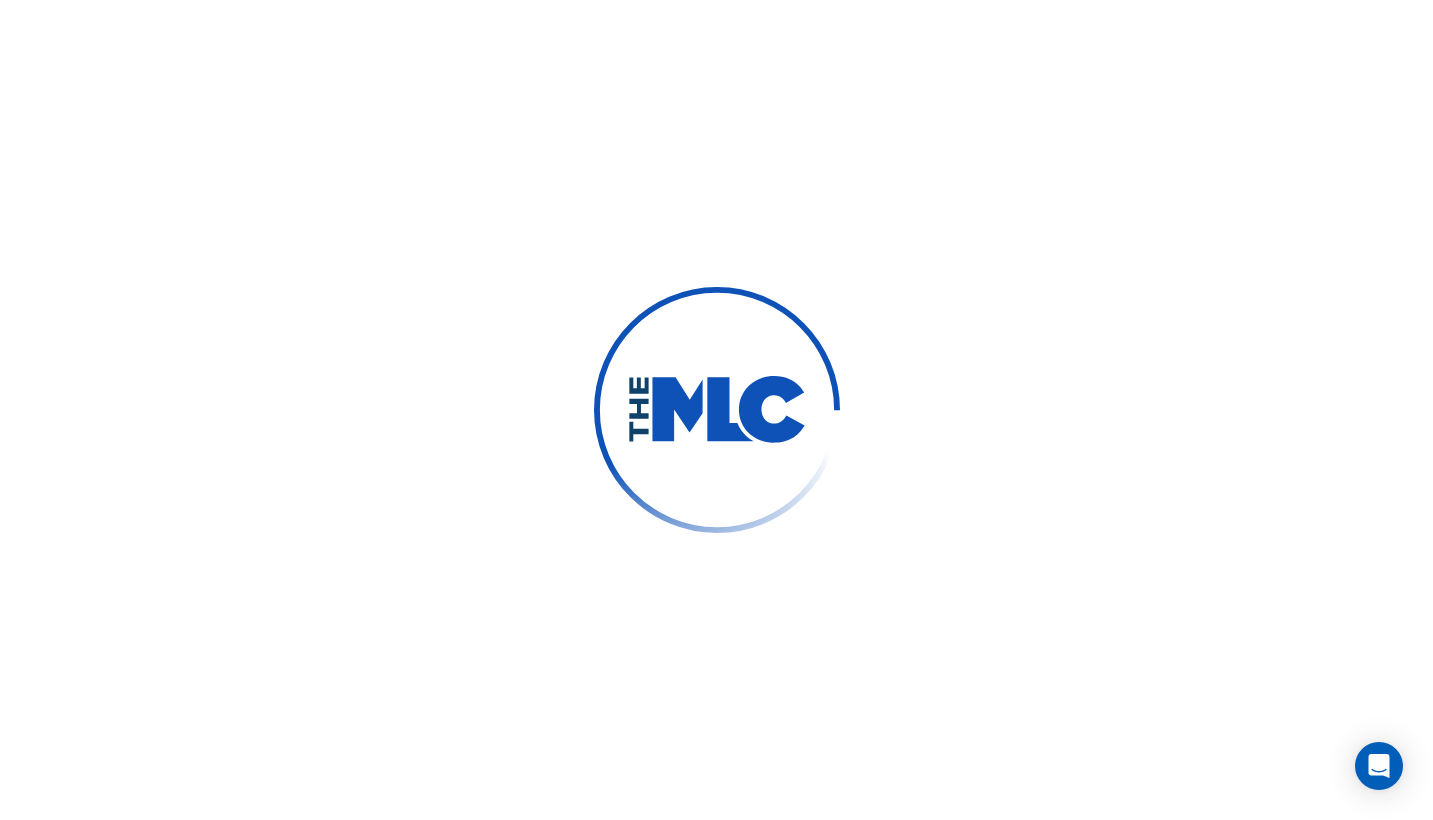 scroll, scrollTop: 0, scrollLeft: 0, axis: both 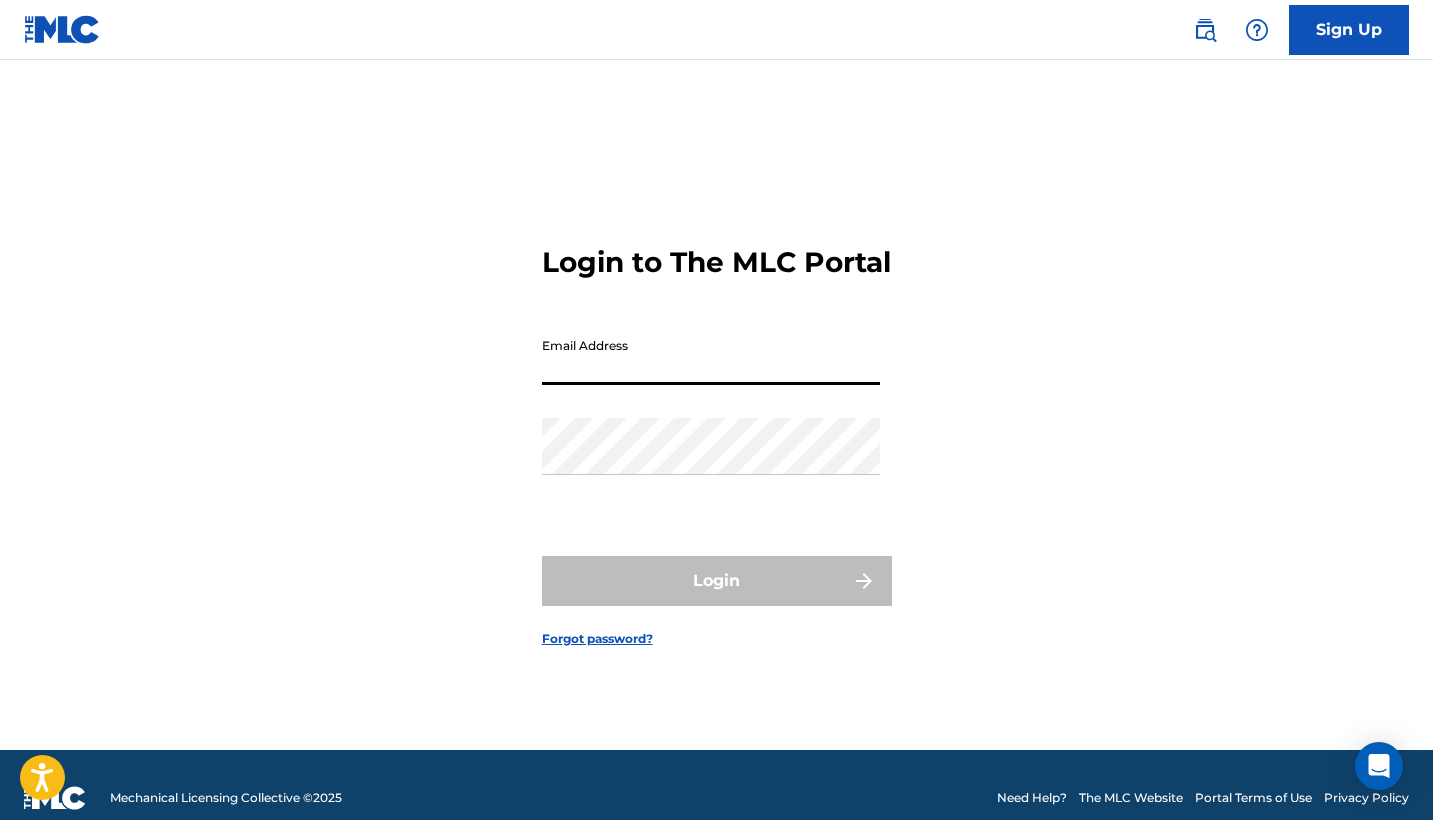 type on "[EMAIL_ADDRESS][DOMAIN_NAME]" 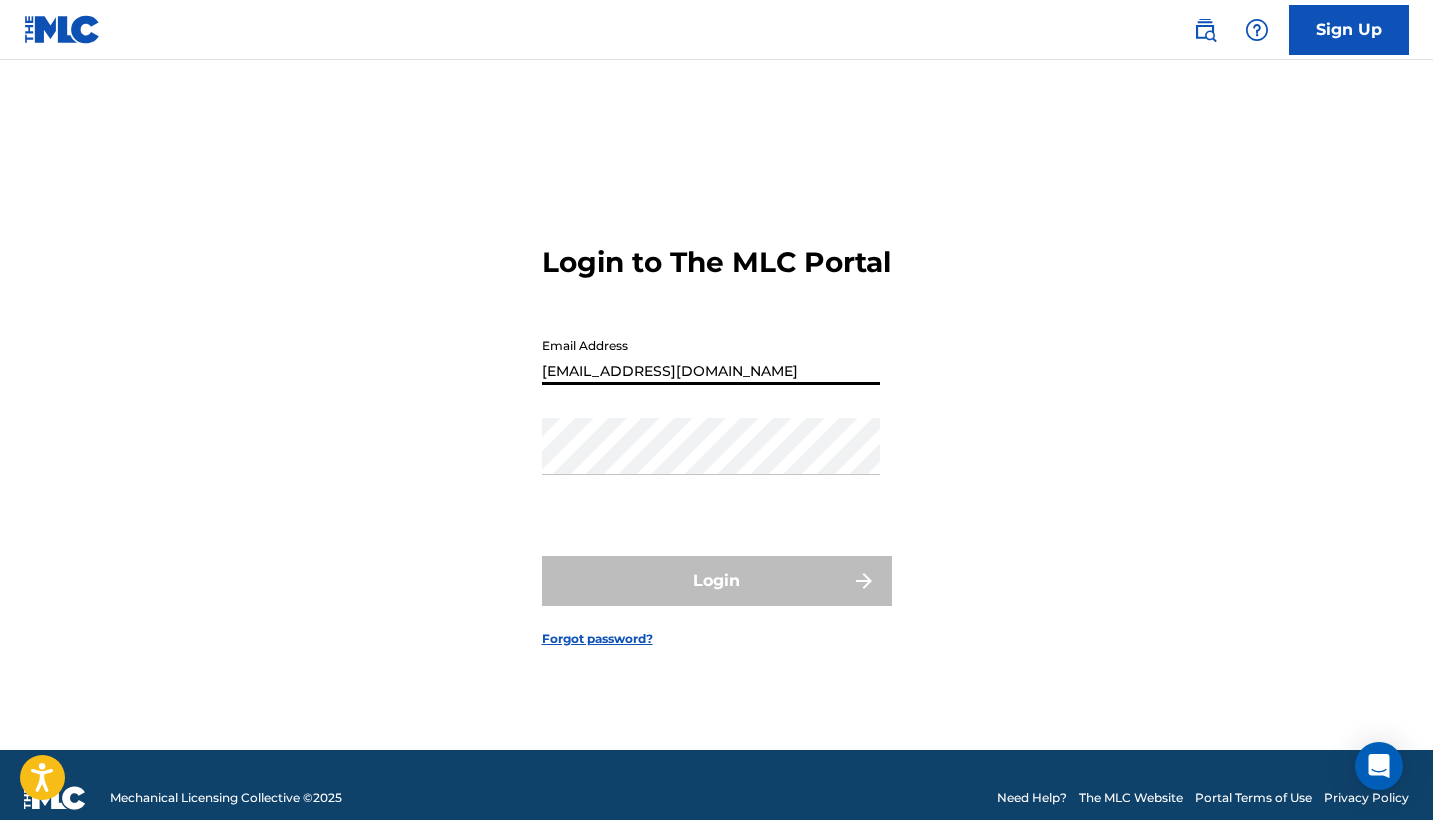 click on "Login" at bounding box center (717, 581) 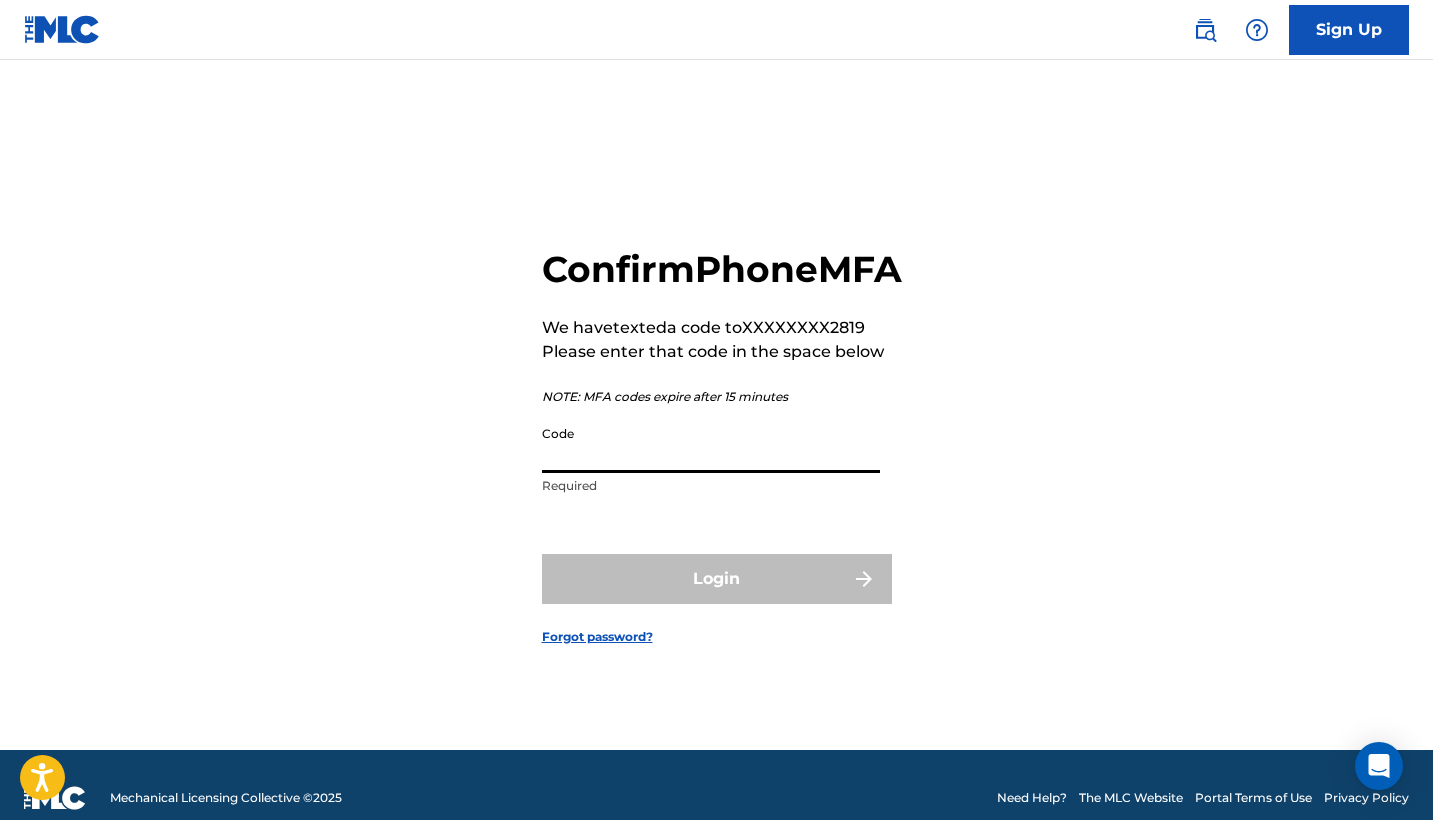 click on "Code" at bounding box center (711, 444) 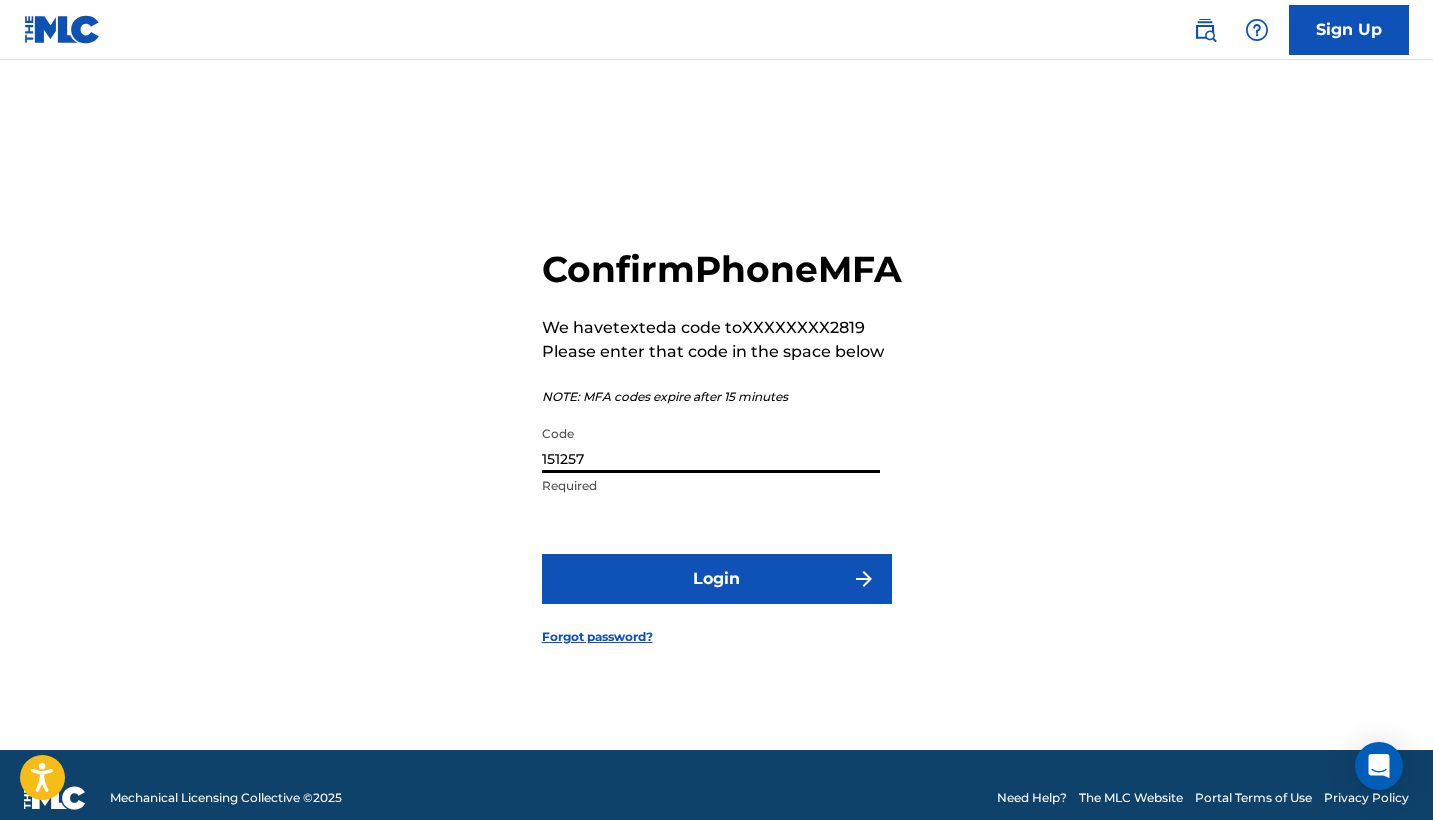 type on "151257" 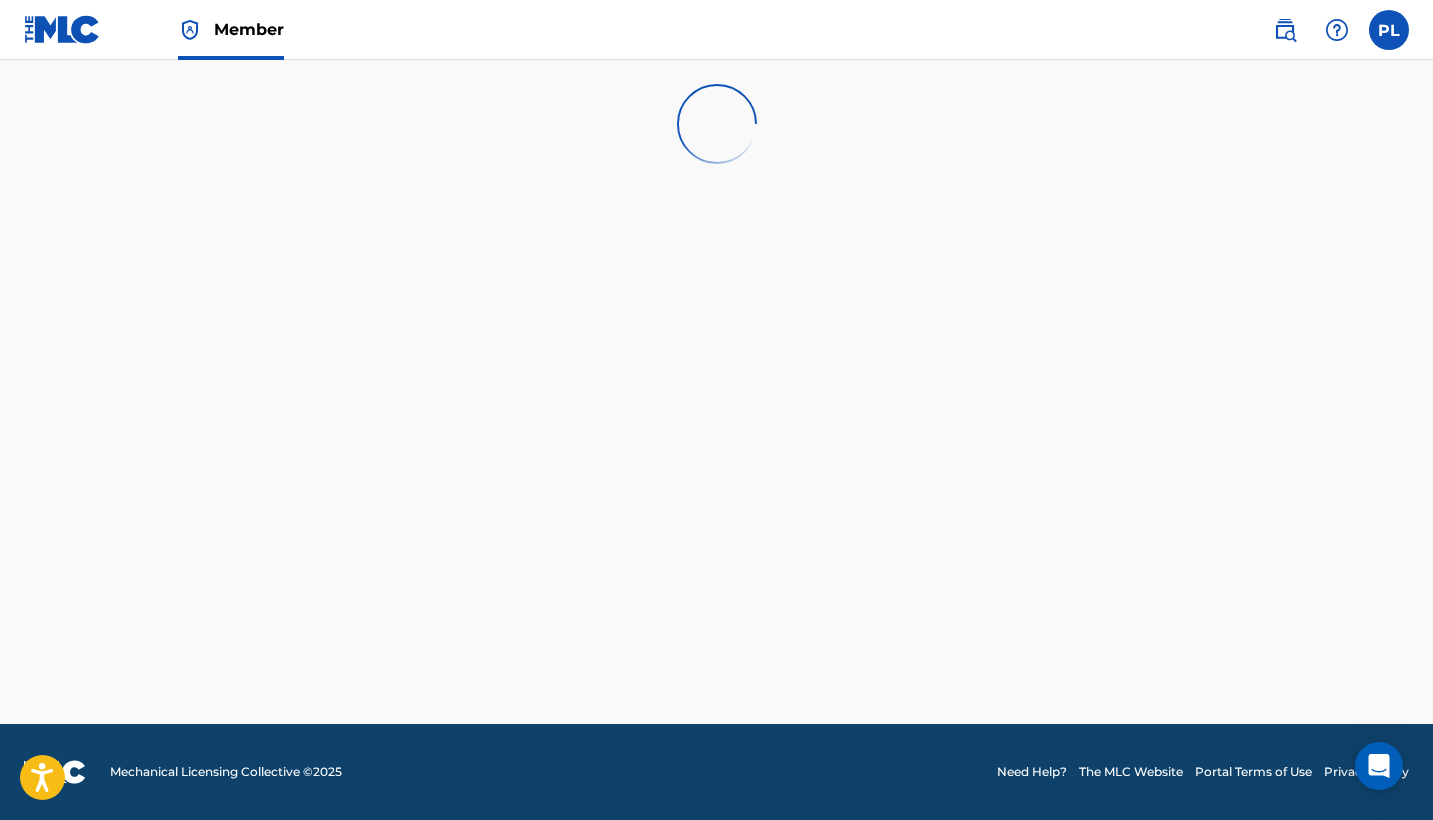 scroll, scrollTop: 0, scrollLeft: 0, axis: both 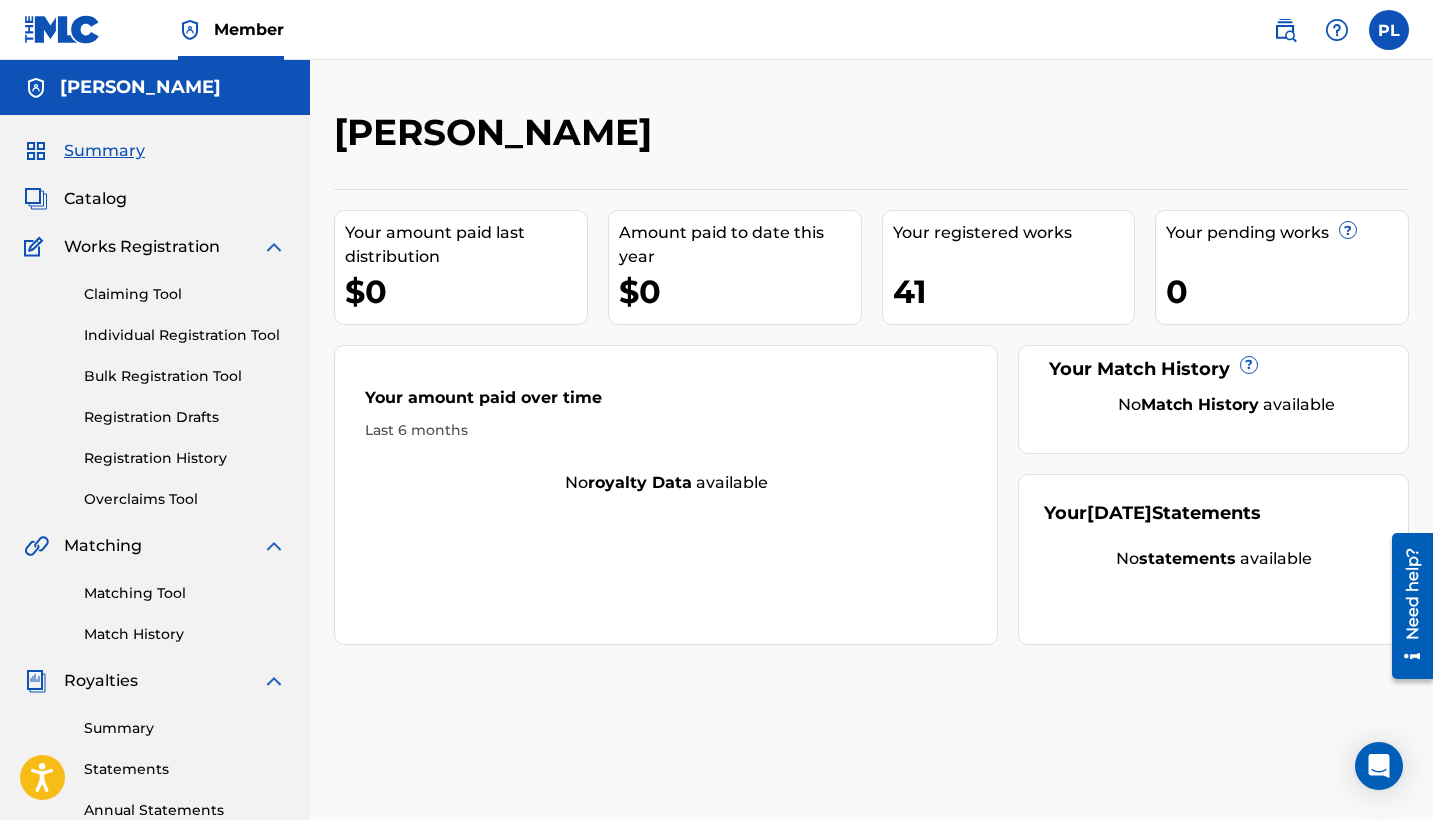 click on "Royalties" at bounding box center (101, 681) 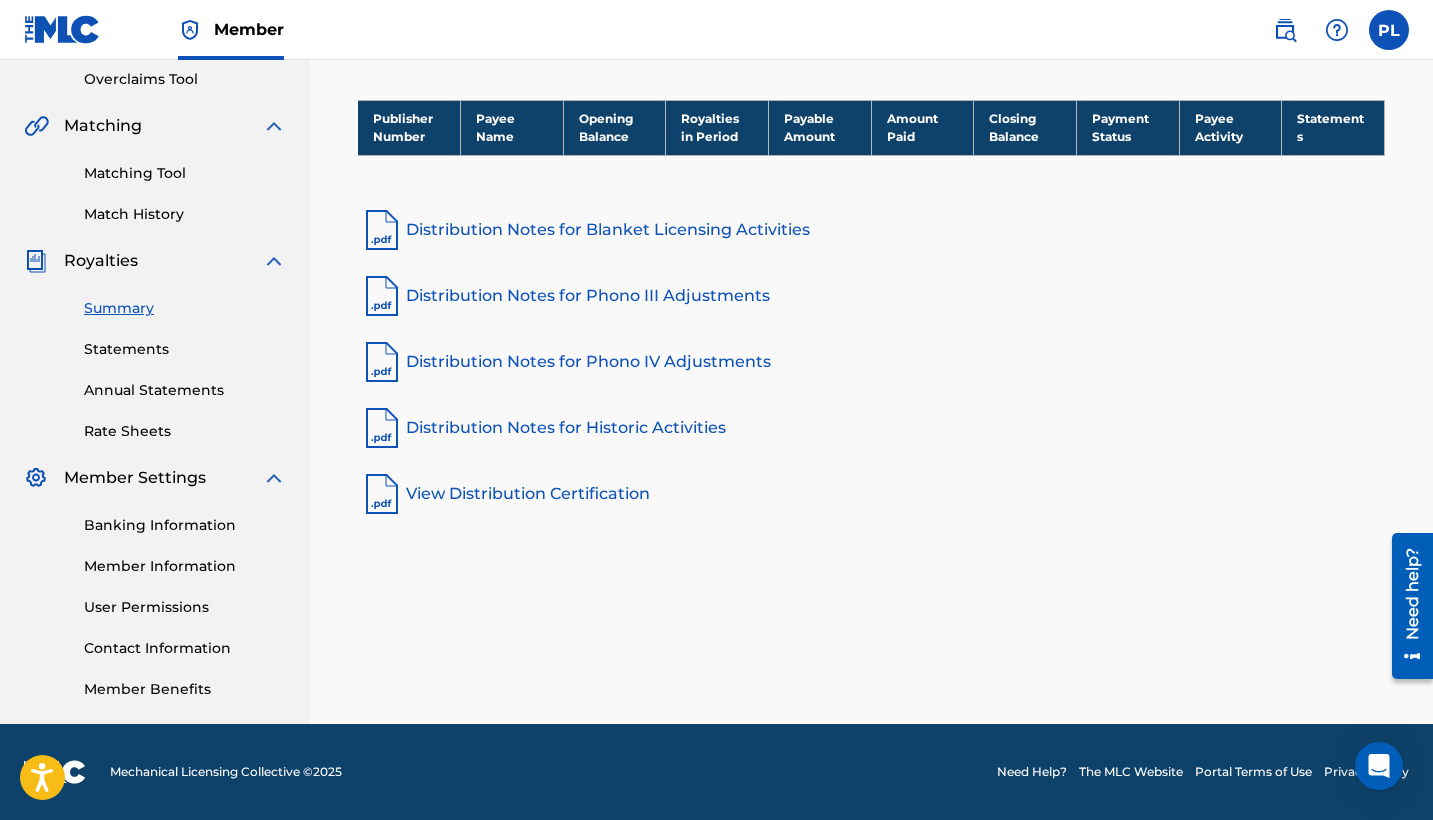 scroll, scrollTop: 420, scrollLeft: 0, axis: vertical 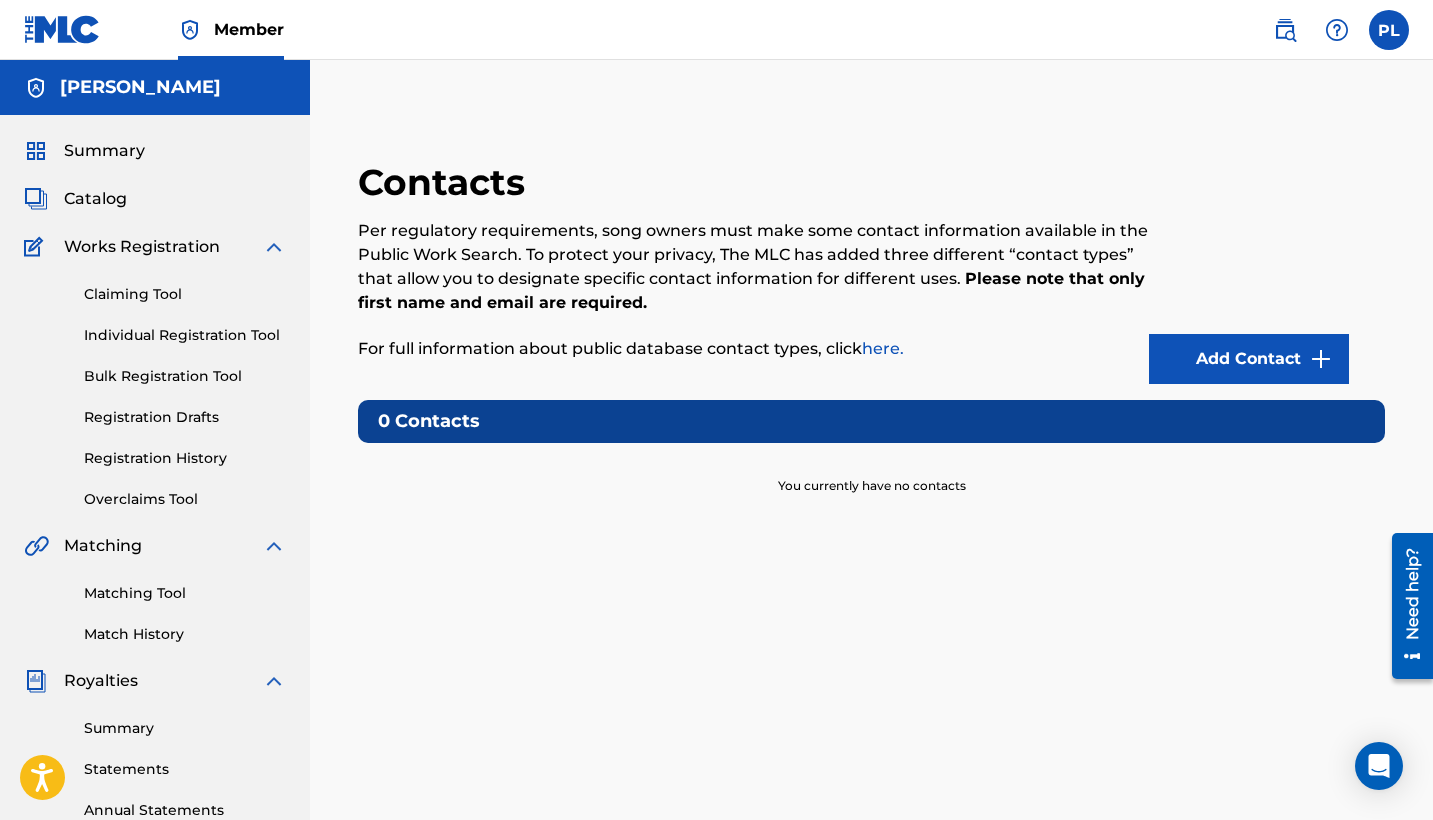 click on "Add Contact" at bounding box center [1249, 359] 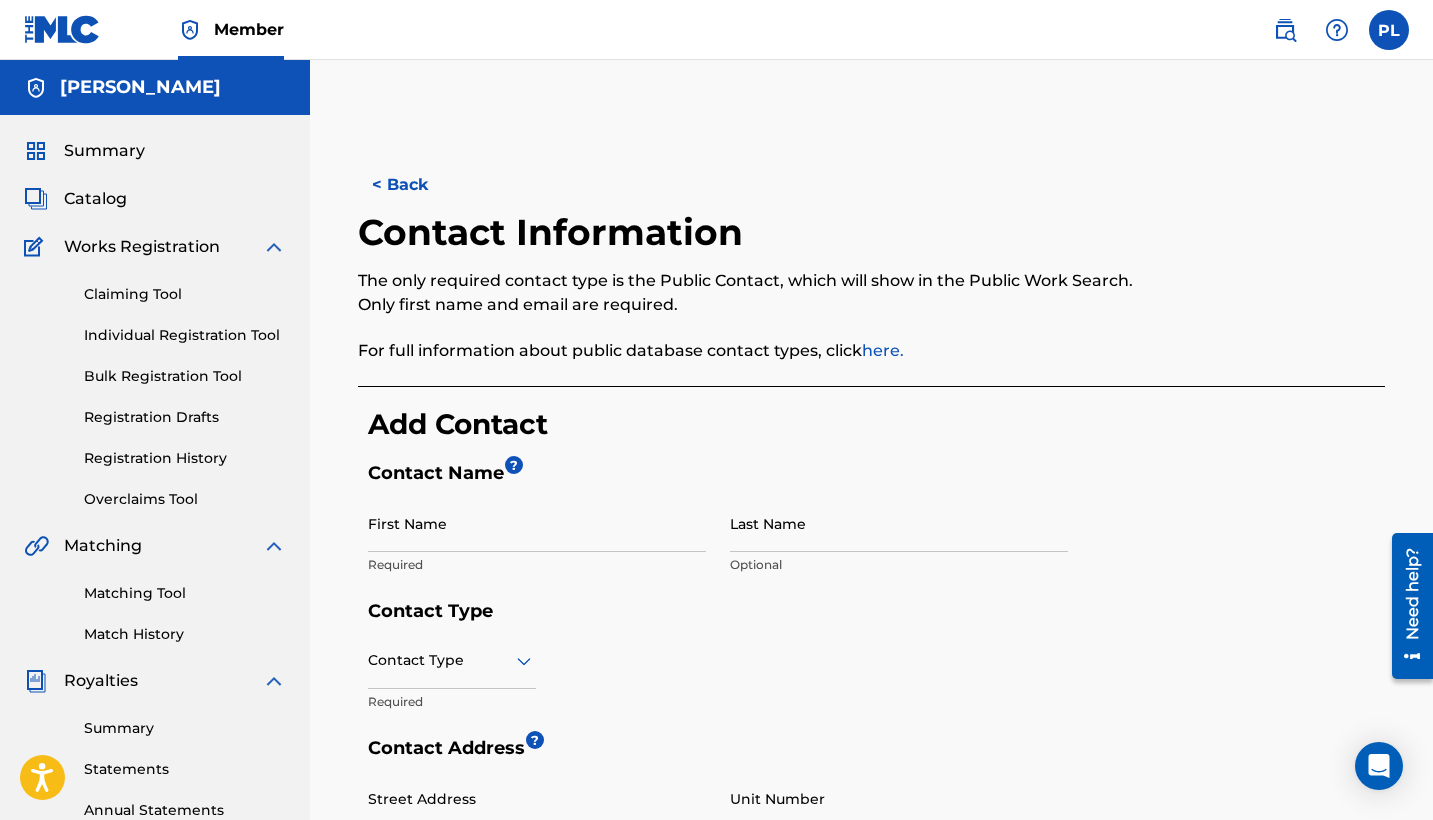 scroll, scrollTop: 0, scrollLeft: 0, axis: both 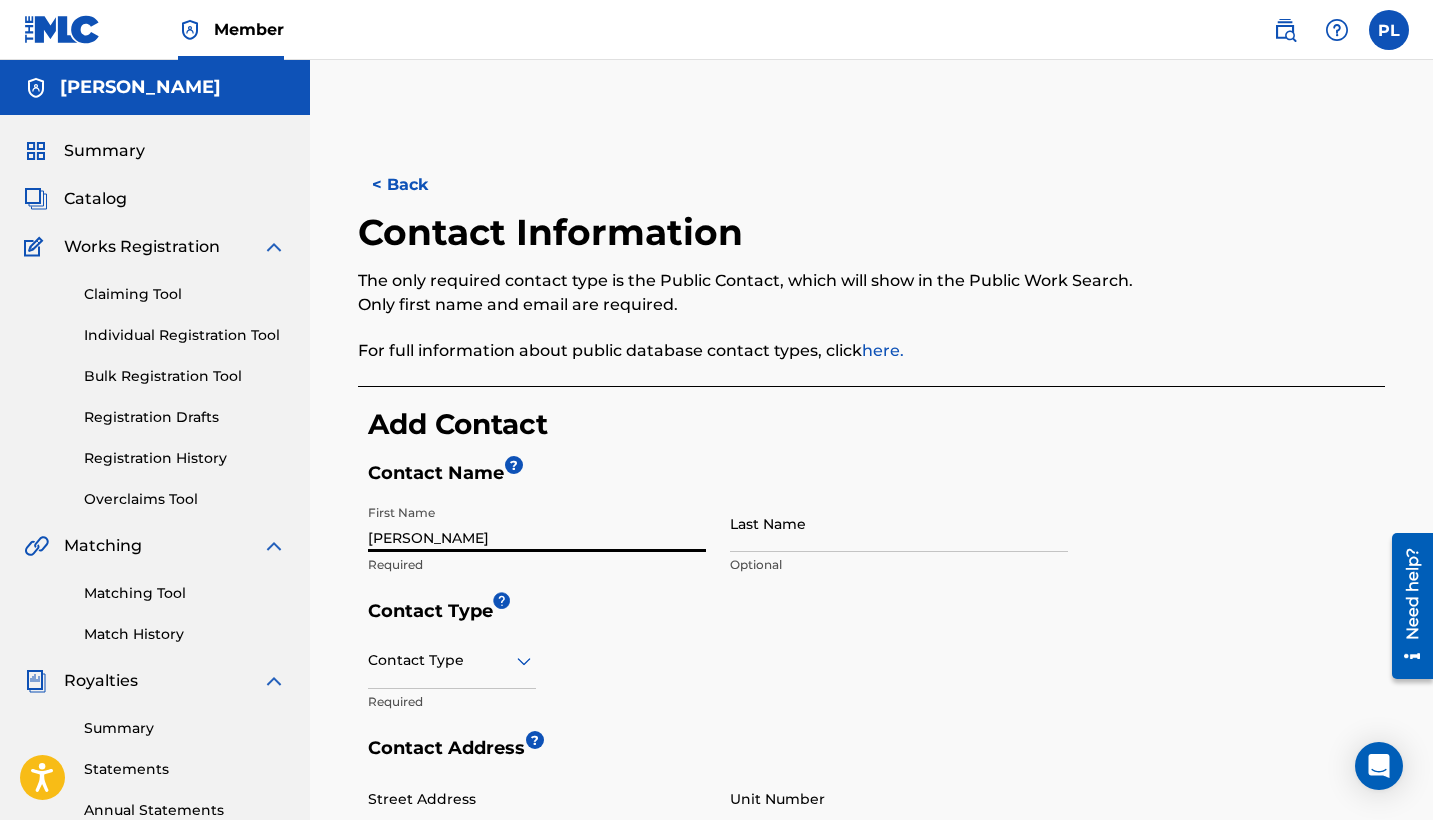 type on "[PERSON_NAME]" 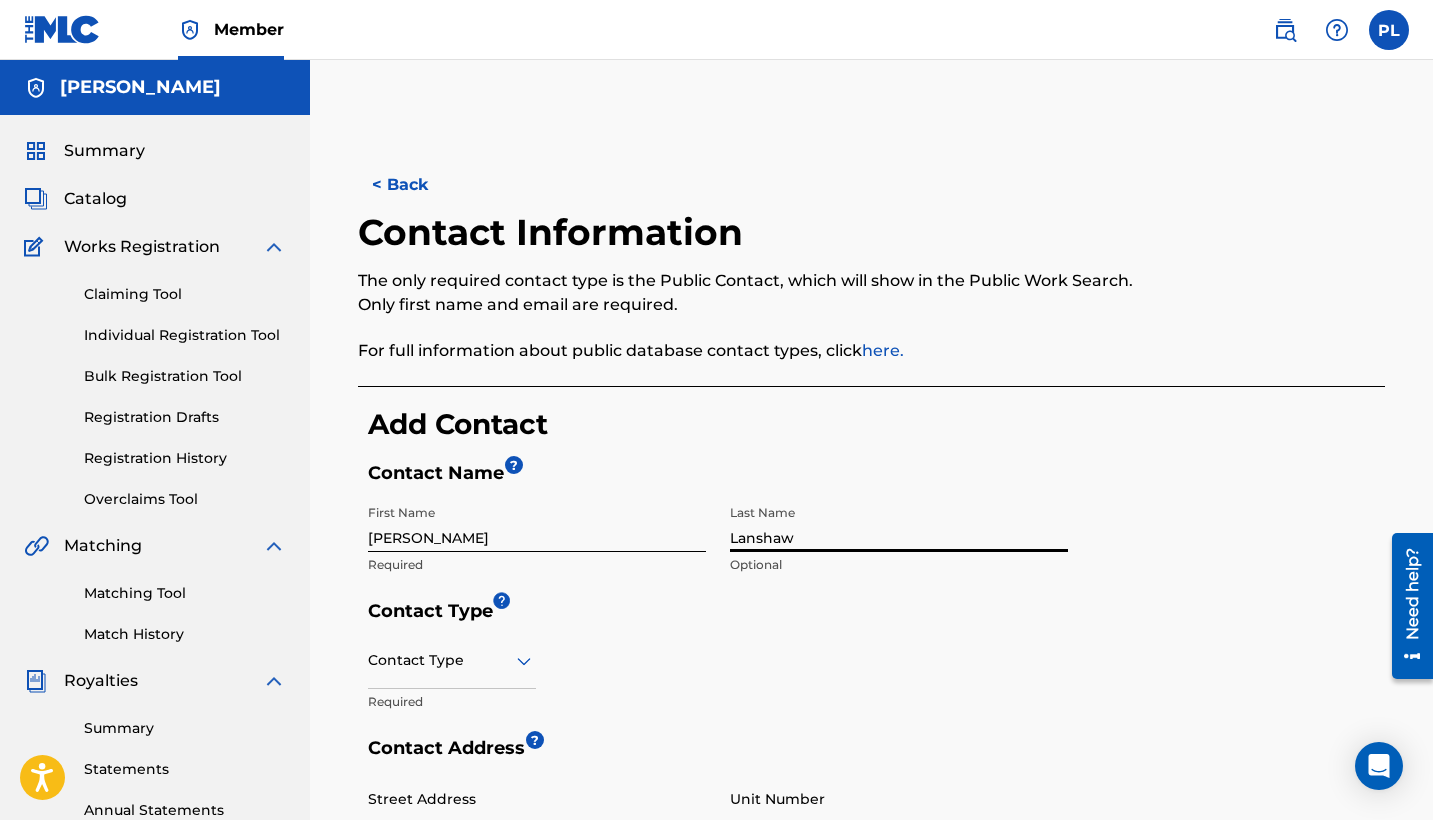 type on "Lanshaw" 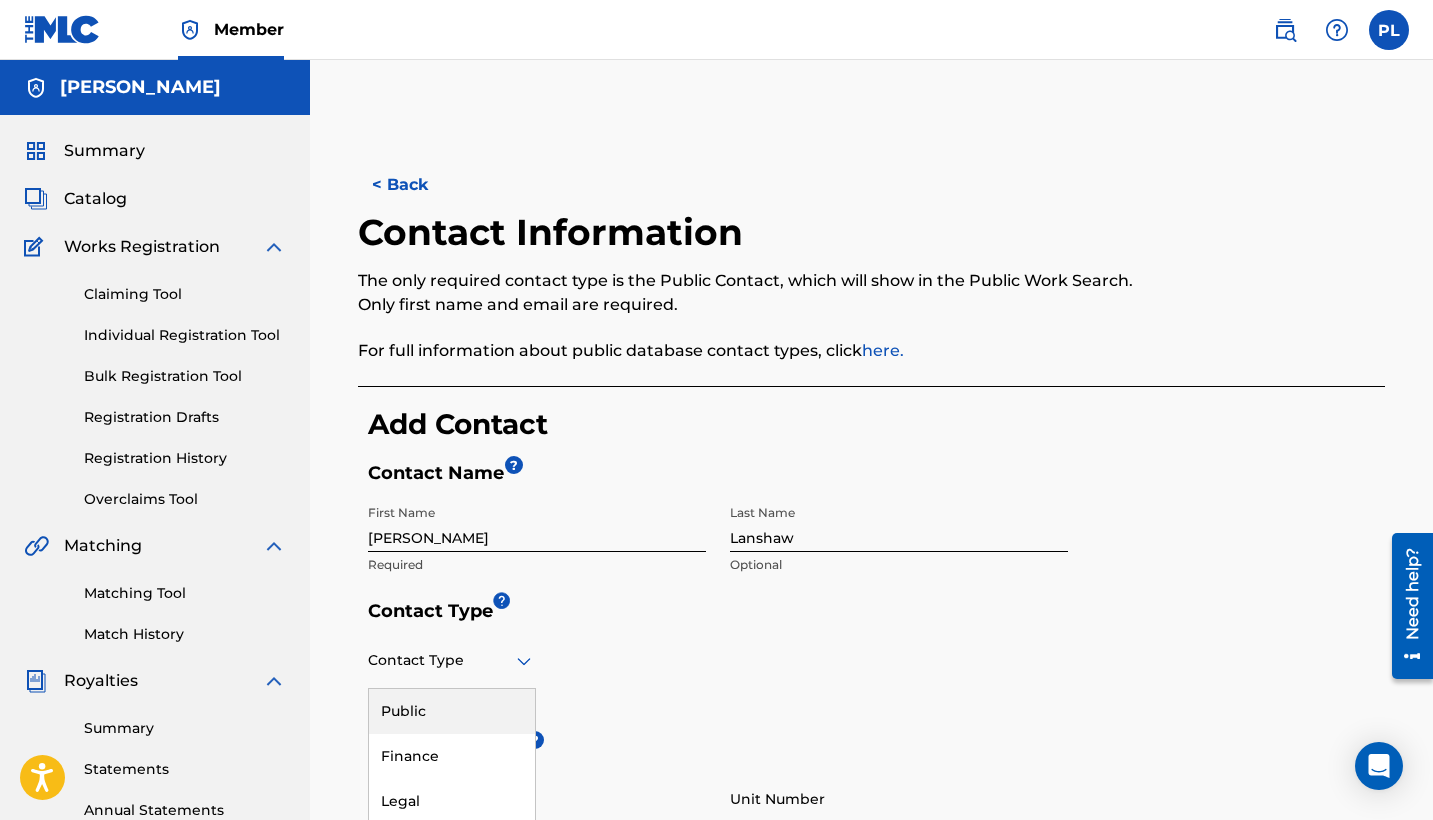 scroll, scrollTop: 49, scrollLeft: 0, axis: vertical 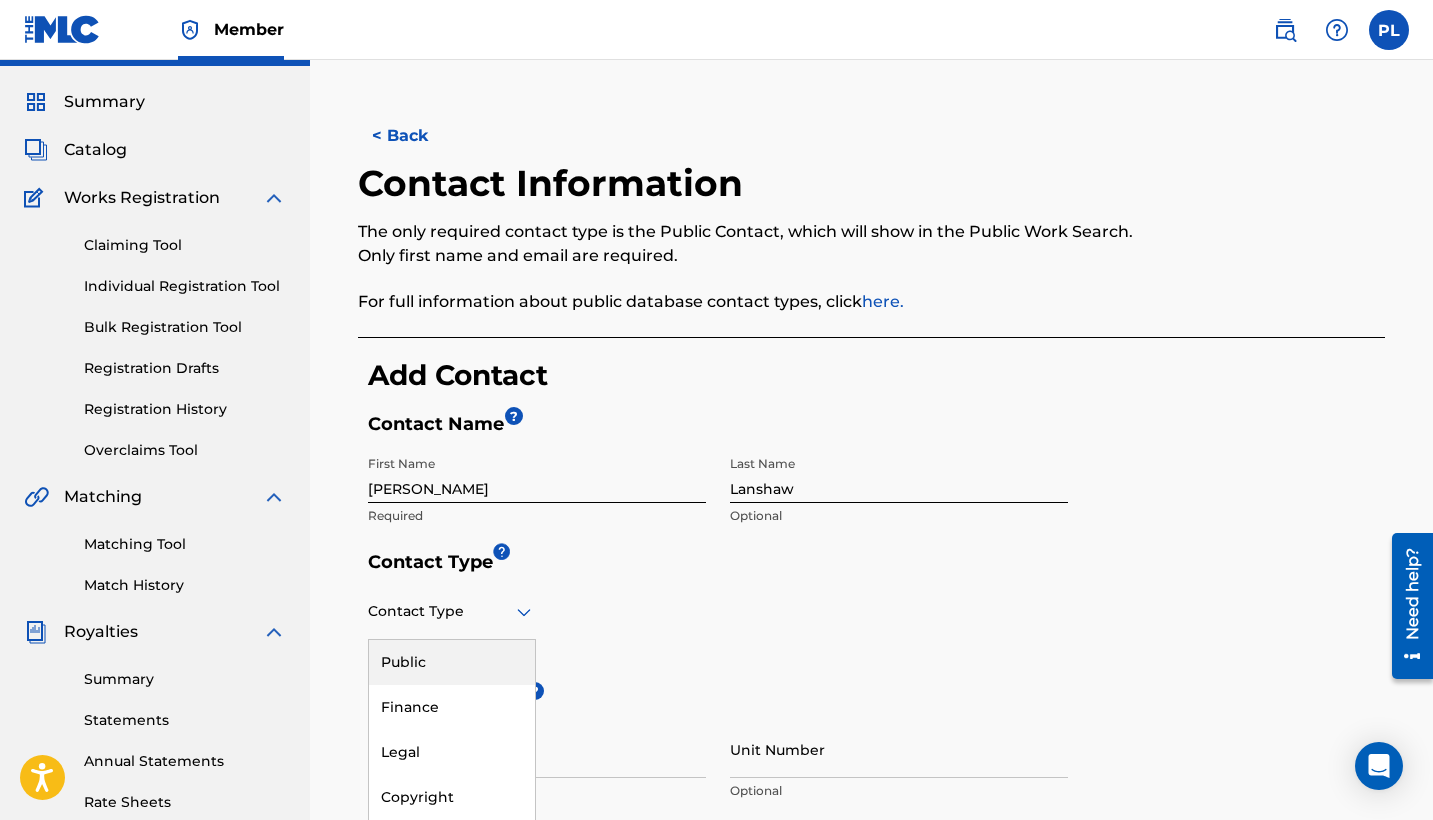 click on "Public, 1 of 4. 4 results available. Use Up and Down to choose options, press Enter to select the currently focused option, press Escape to exit the menu, press Tab to select the option and exit the menu. Contact Type Public Finance Legal Copyright" at bounding box center [452, 611] 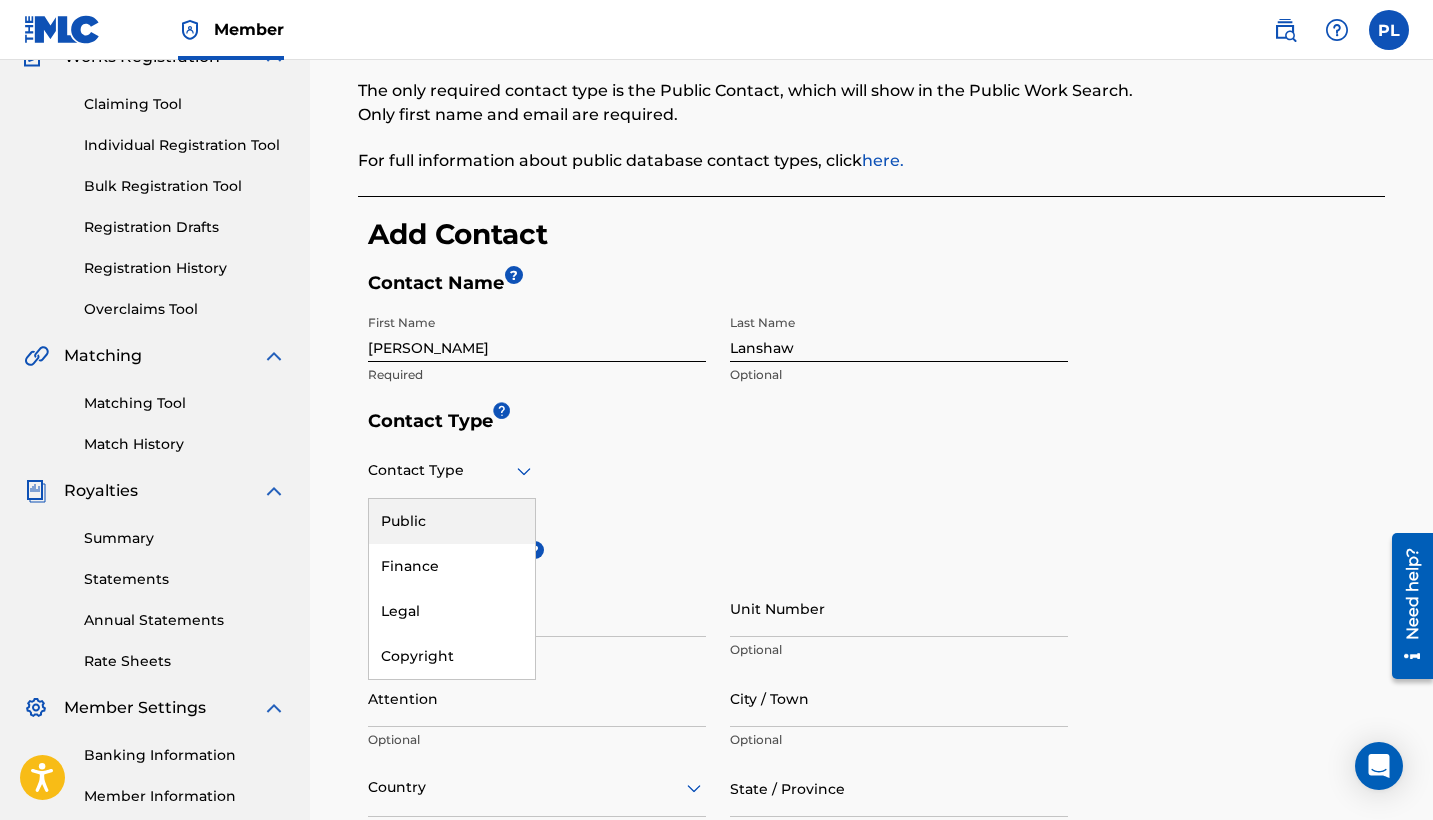 scroll, scrollTop: 193, scrollLeft: 0, axis: vertical 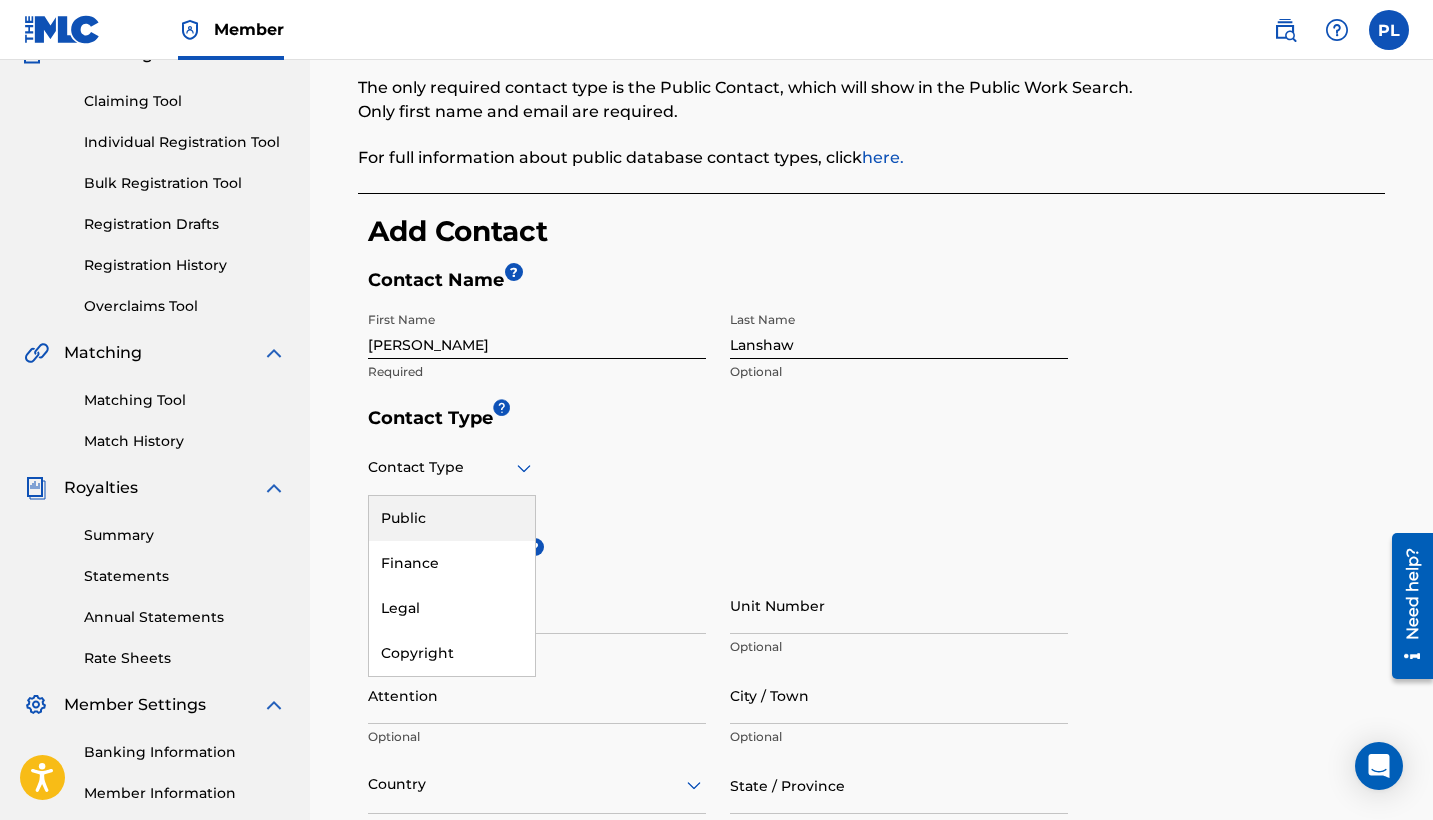 click on "Public" at bounding box center (452, 518) 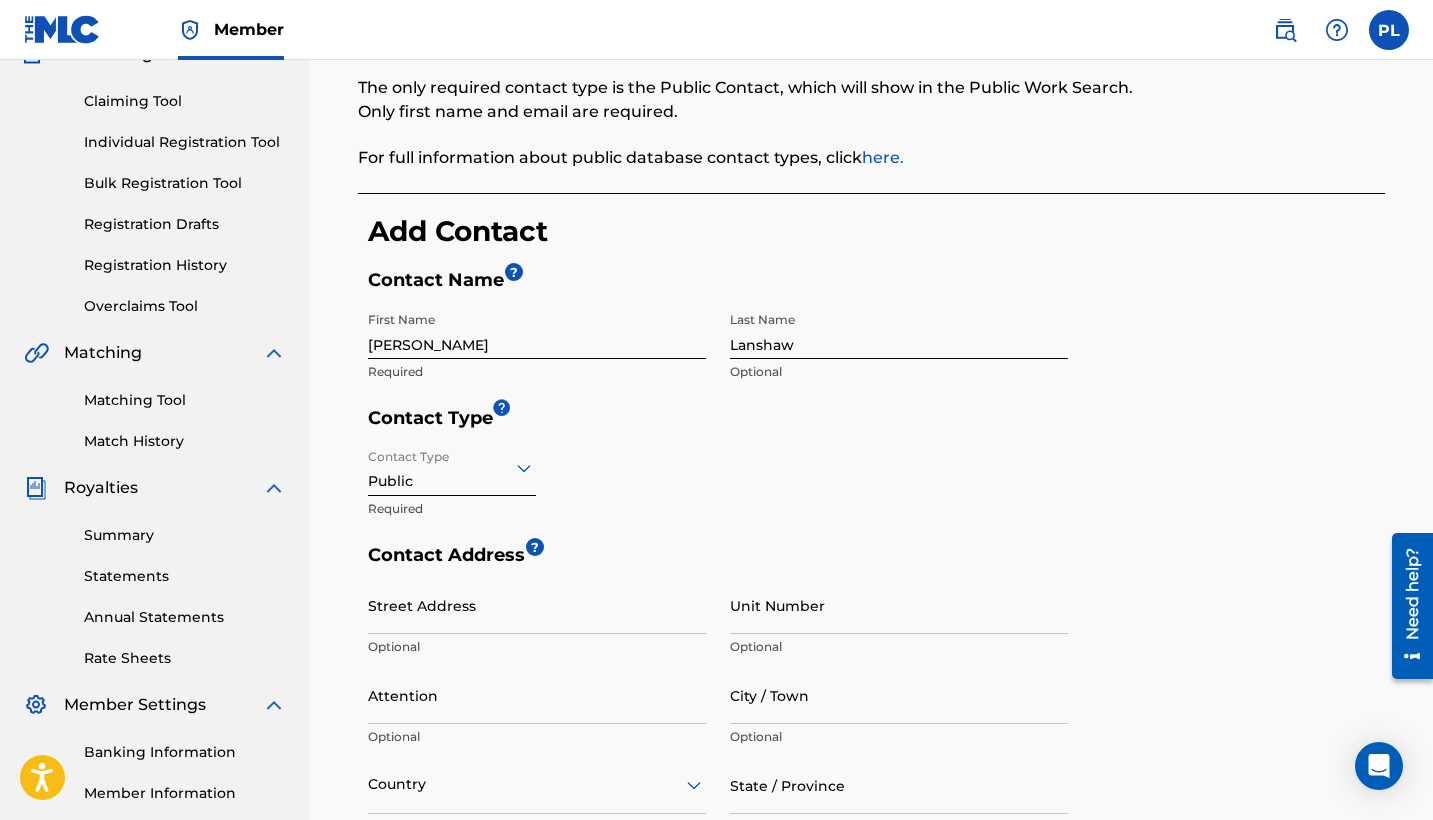 click on "Contact Type Public Required" at bounding box center [718, 491] 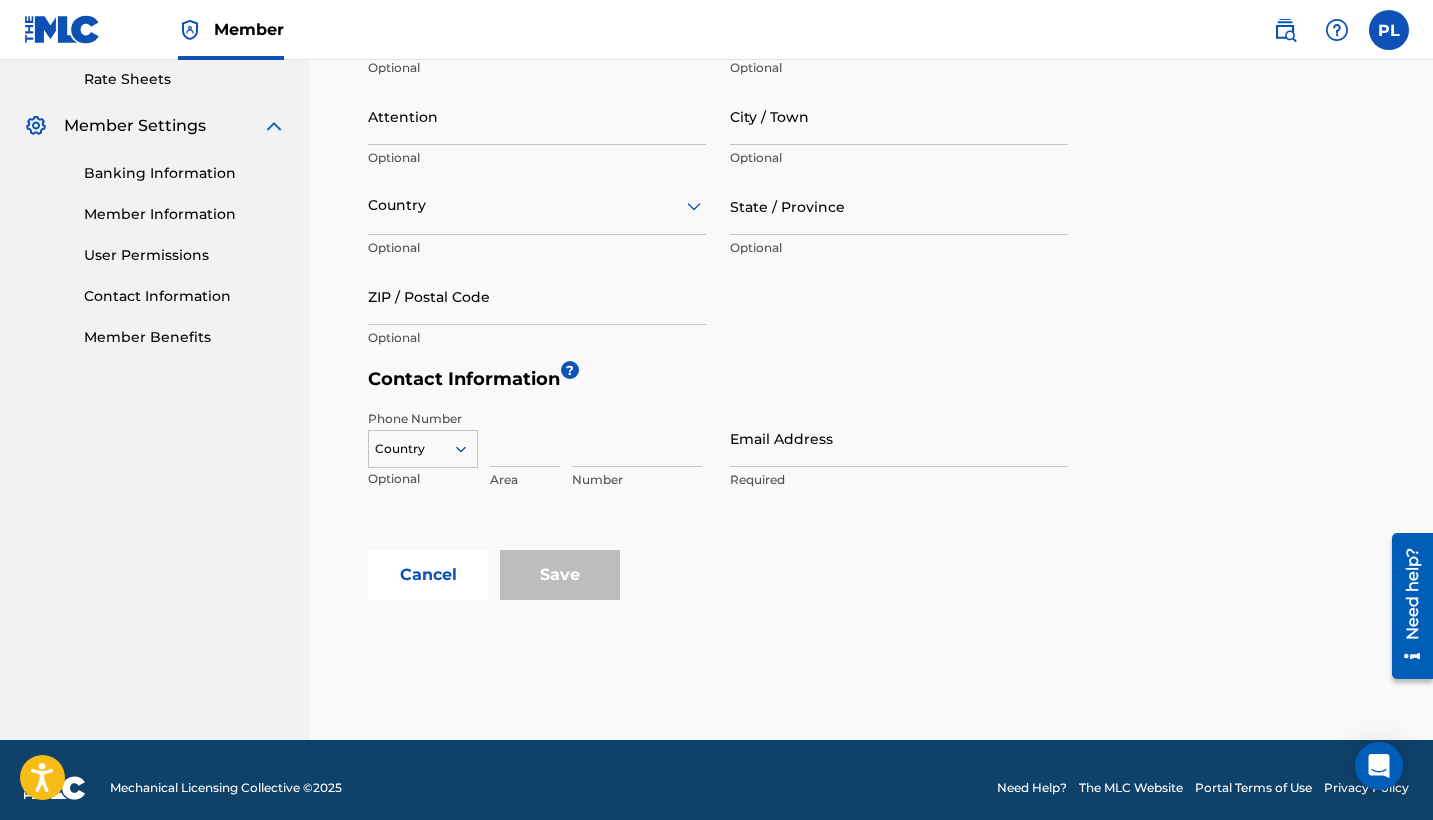 scroll, scrollTop: 775, scrollLeft: 0, axis: vertical 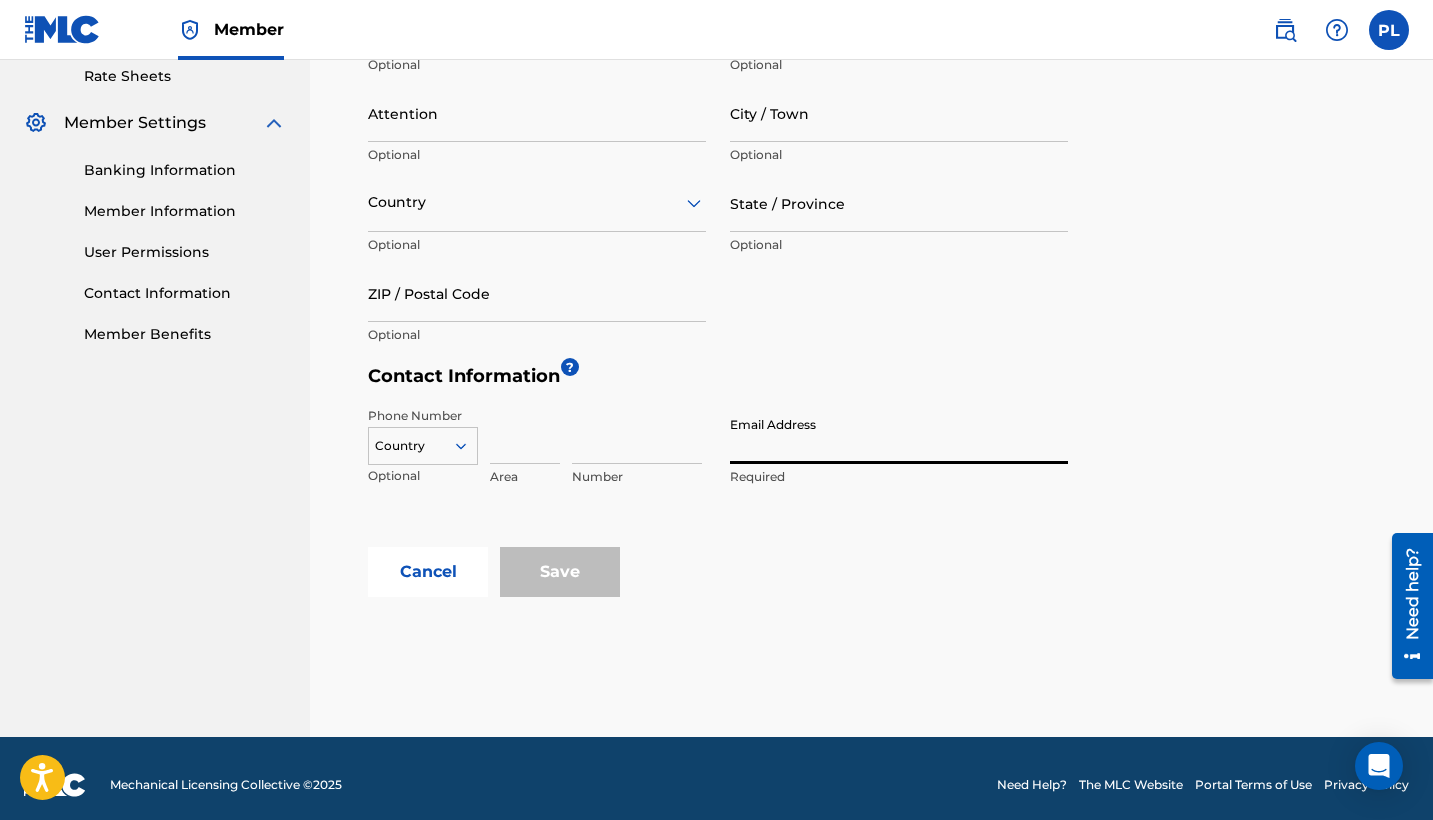 type on "[EMAIL_ADDRESS][DOMAIN_NAME]" 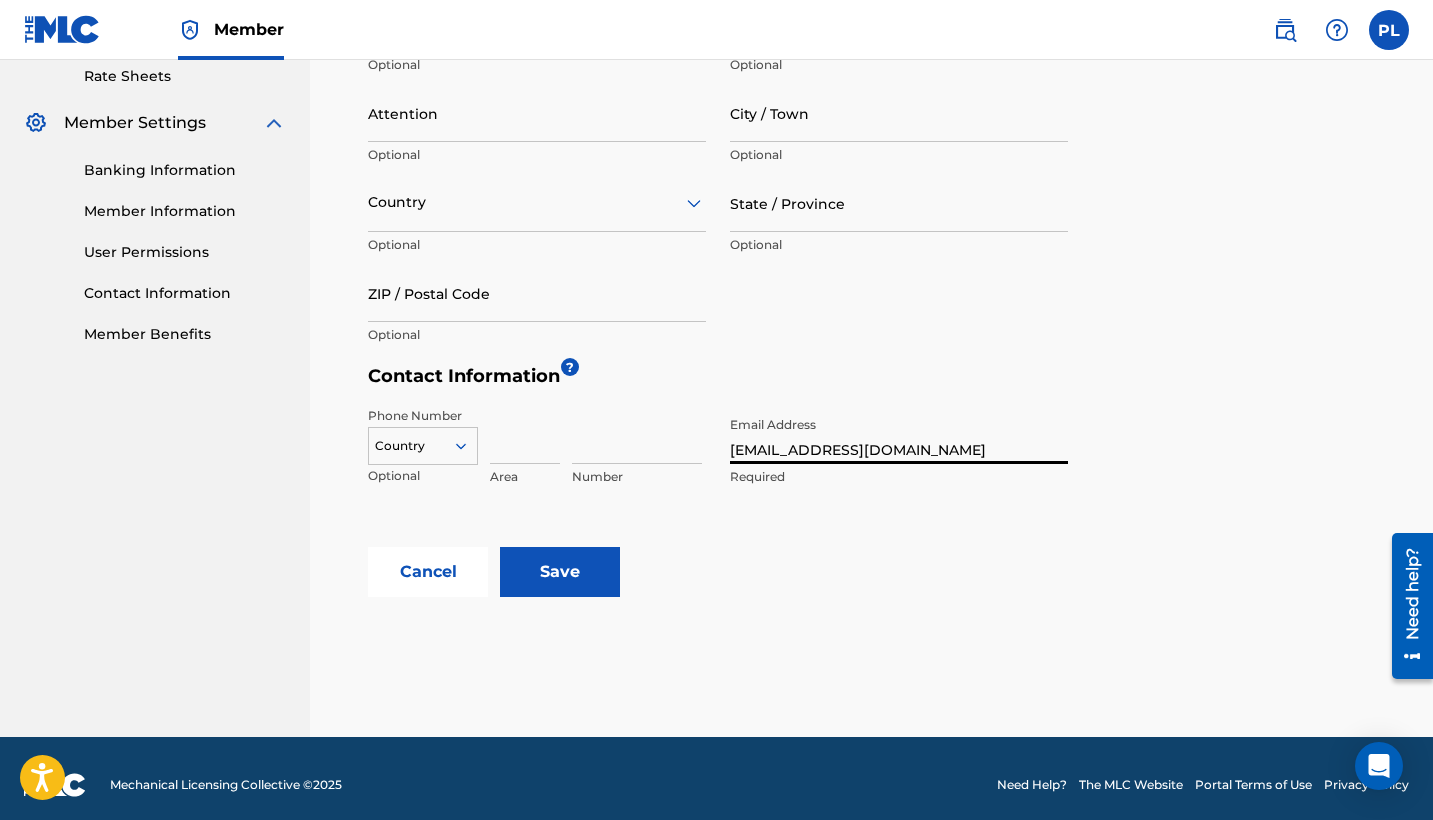 click on "Save" at bounding box center [560, 572] 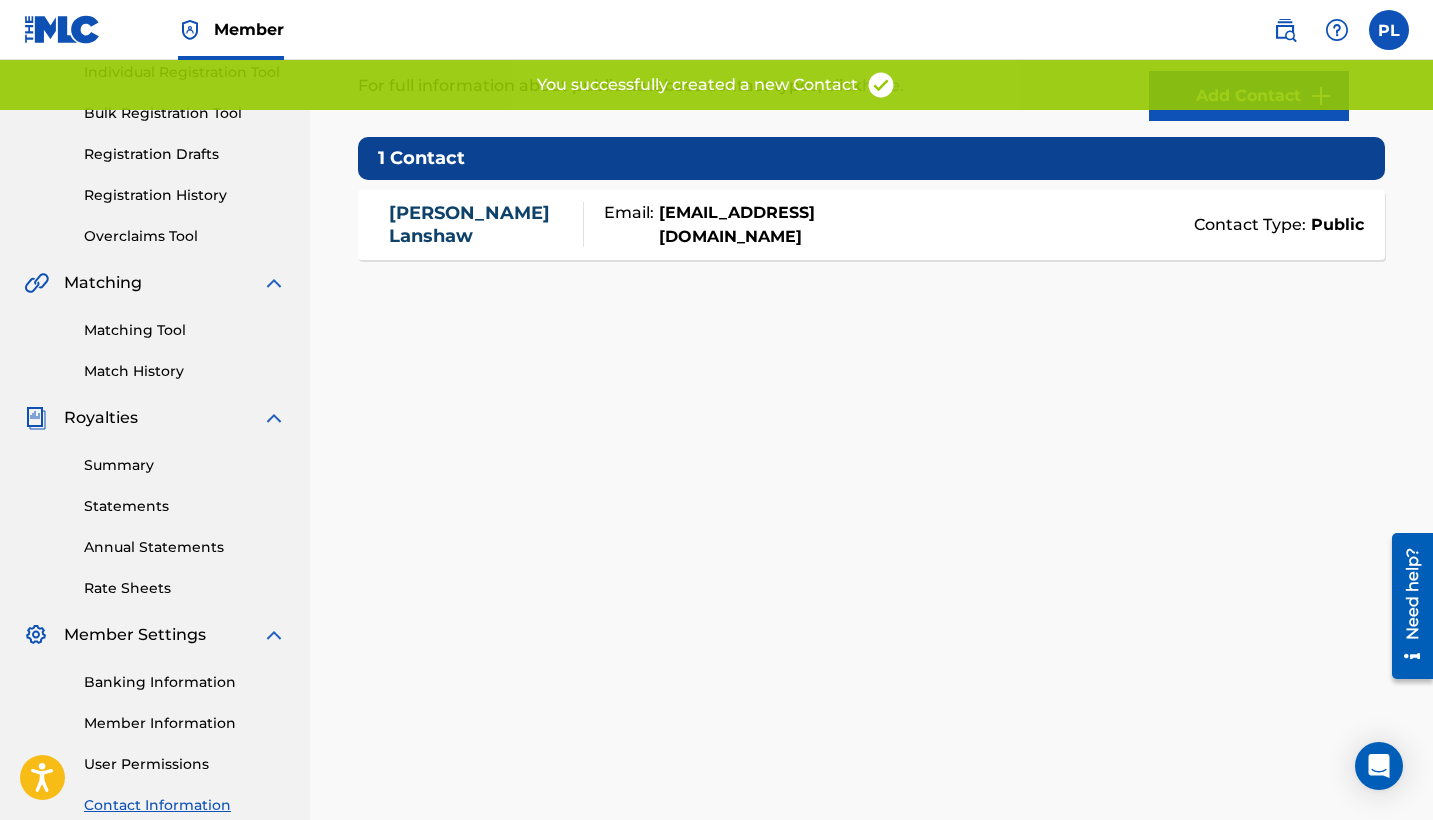scroll, scrollTop: 284, scrollLeft: 0, axis: vertical 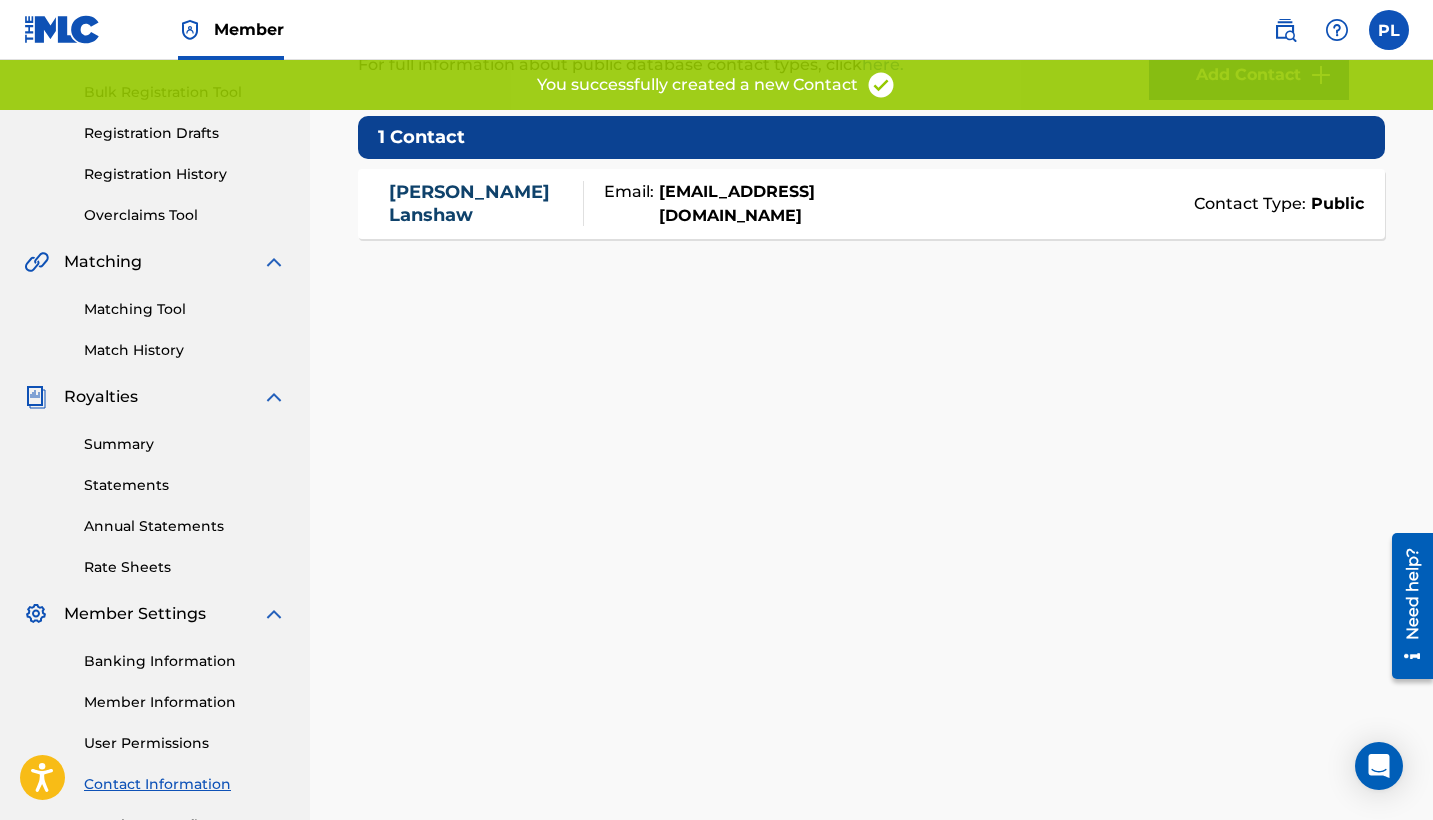 click on "User Permissions" at bounding box center [185, 743] 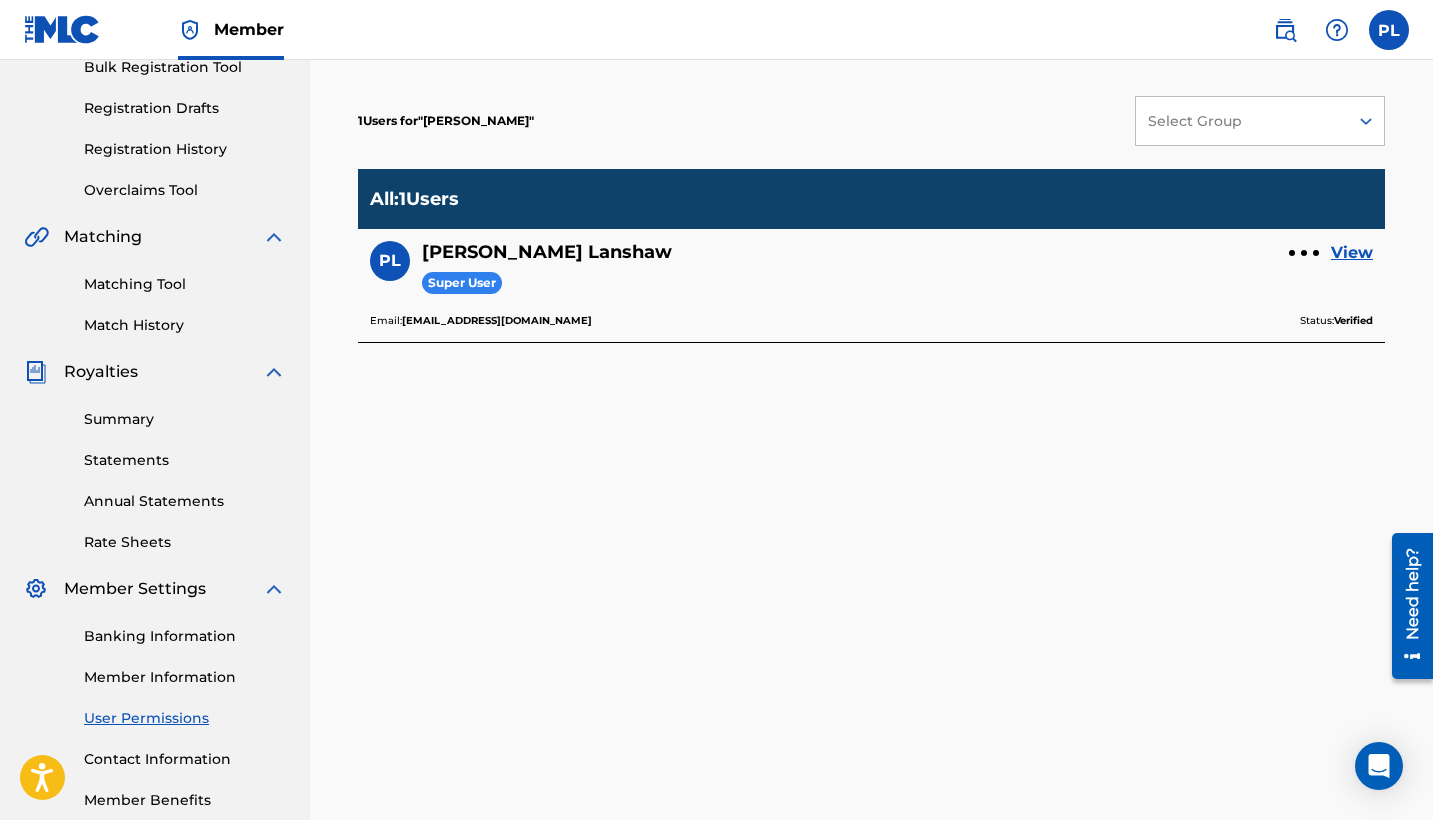scroll, scrollTop: 331, scrollLeft: 0, axis: vertical 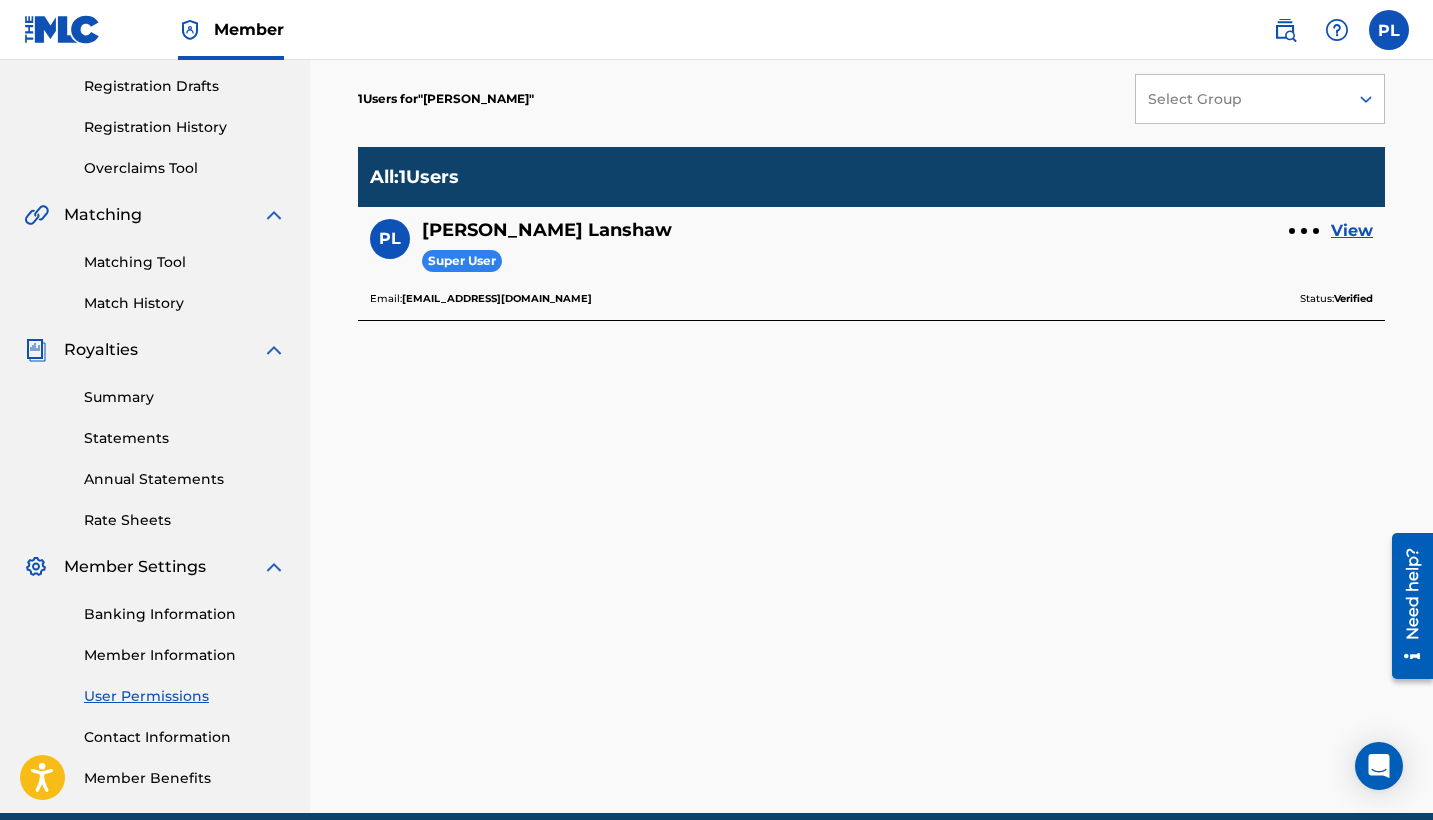click on "Member Information" at bounding box center (185, 655) 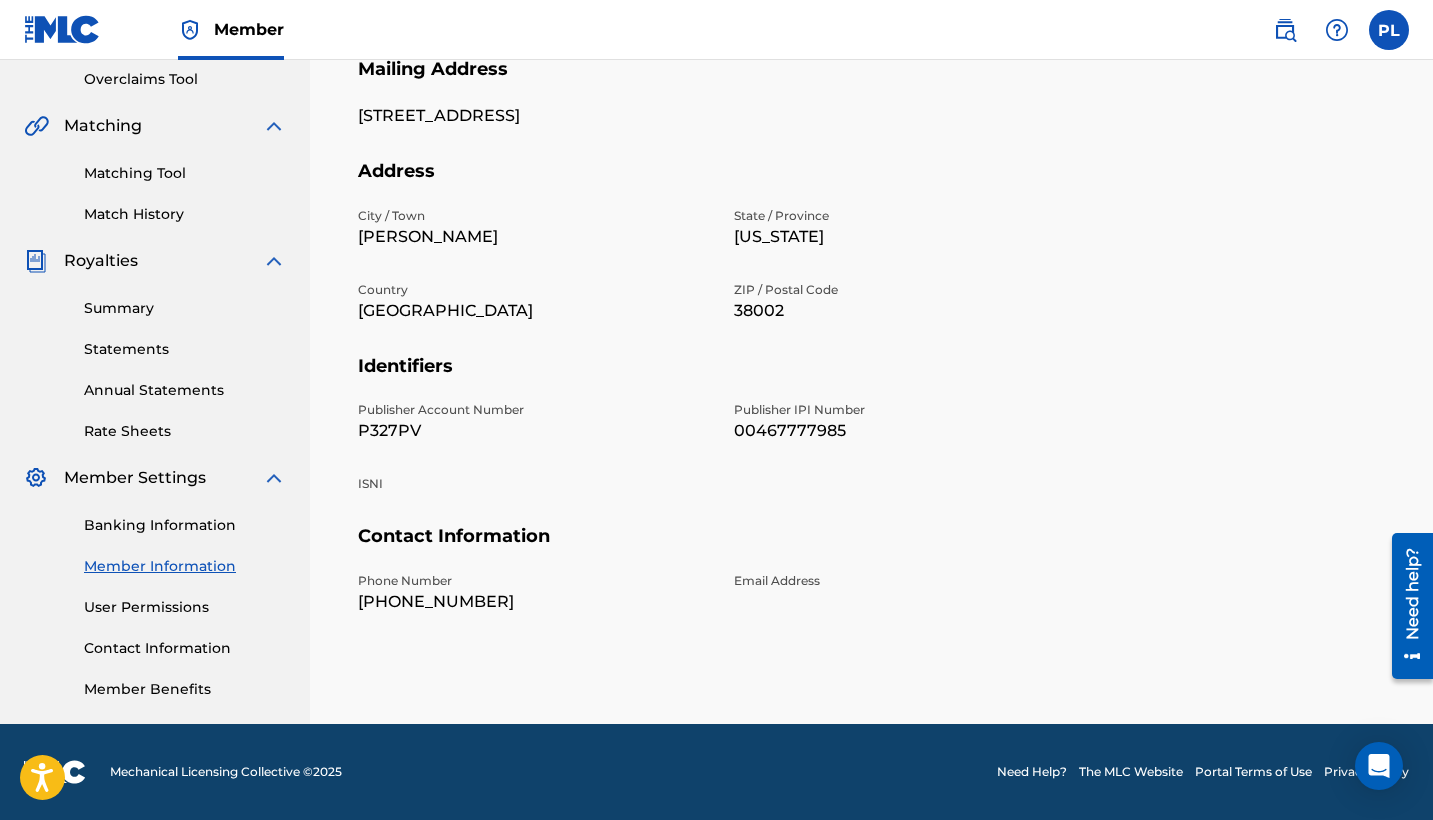 scroll, scrollTop: 420, scrollLeft: 0, axis: vertical 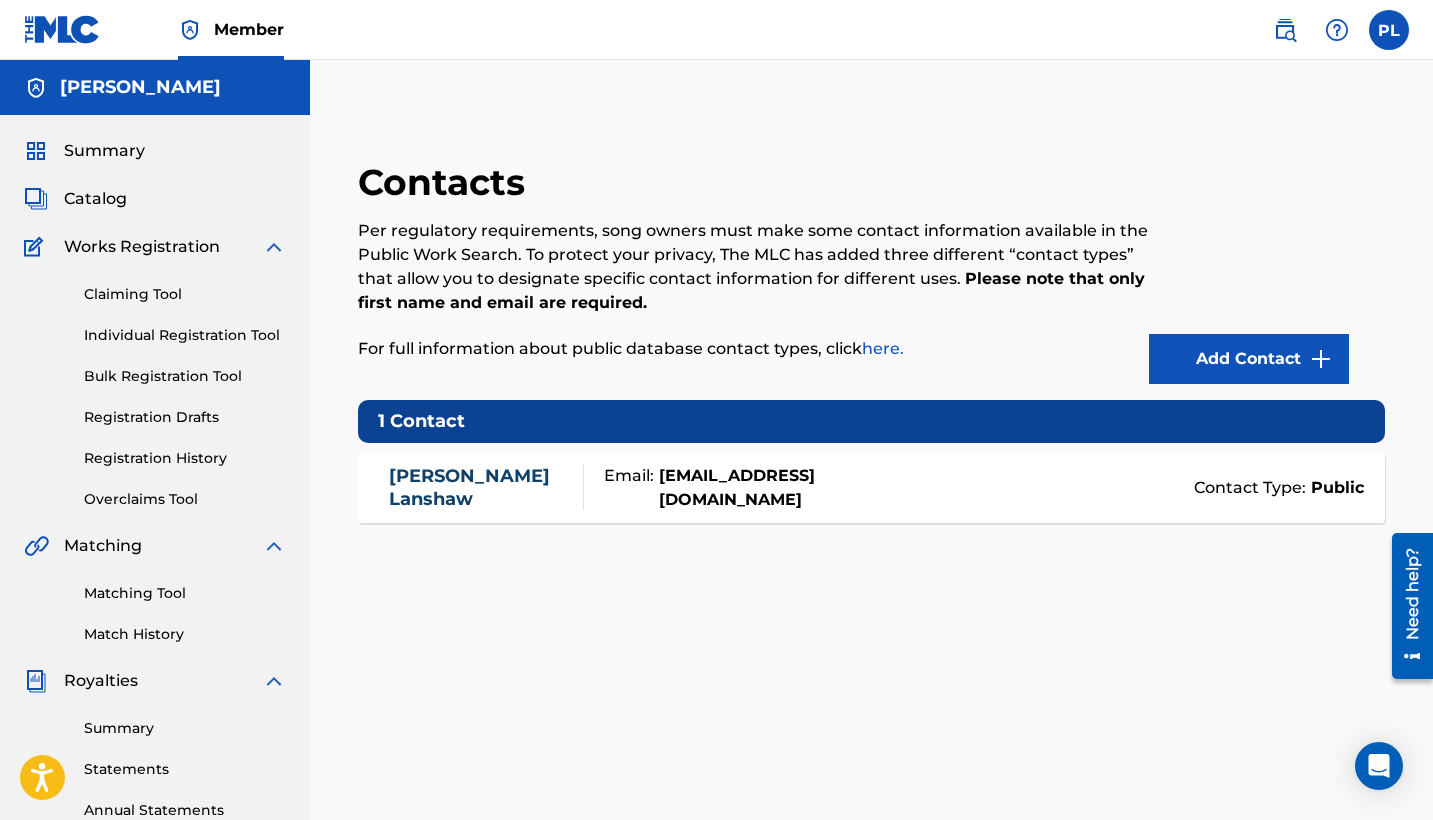 click on "Match History" at bounding box center (185, 634) 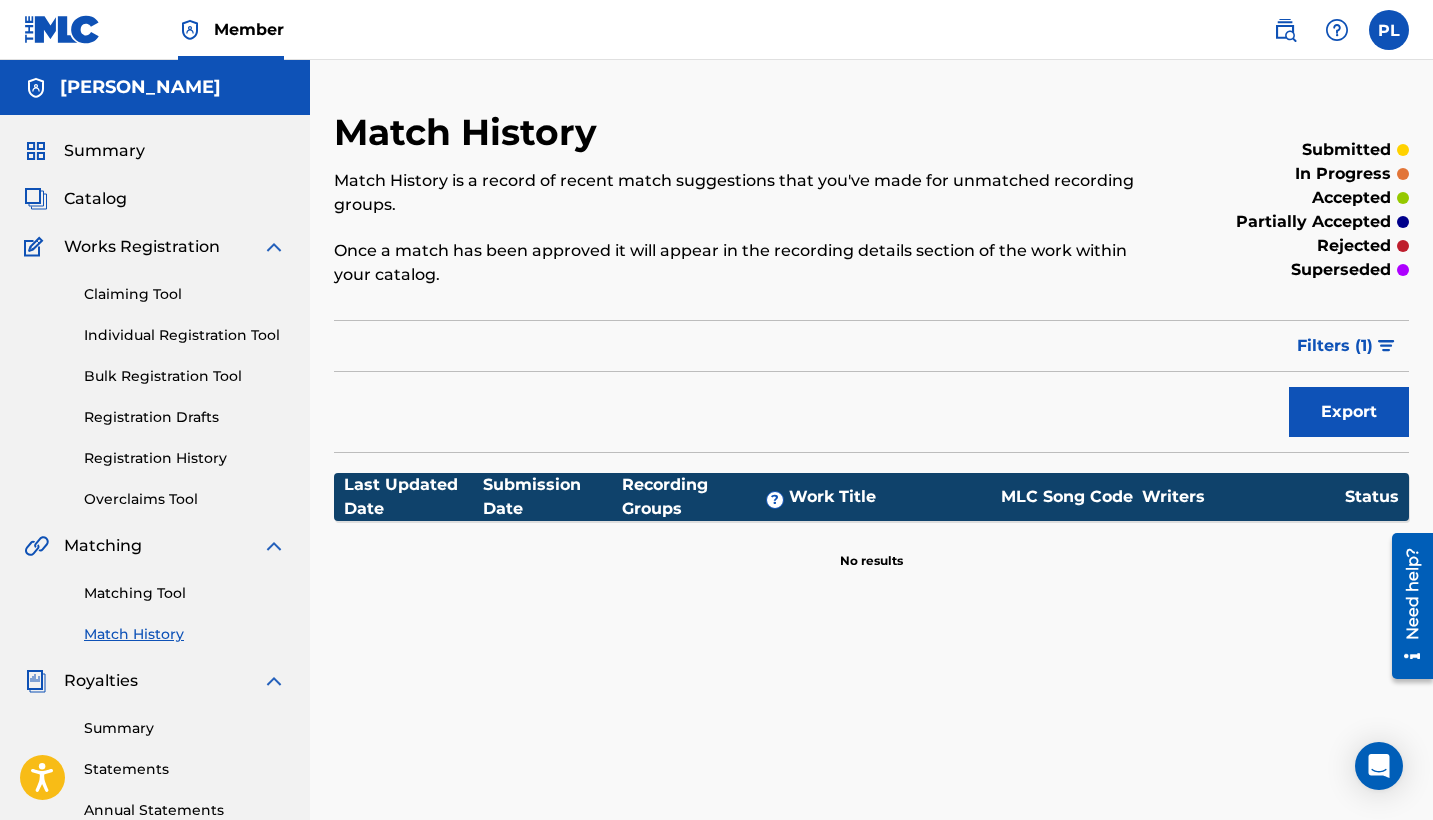 click on "Matching Tool" at bounding box center (185, 593) 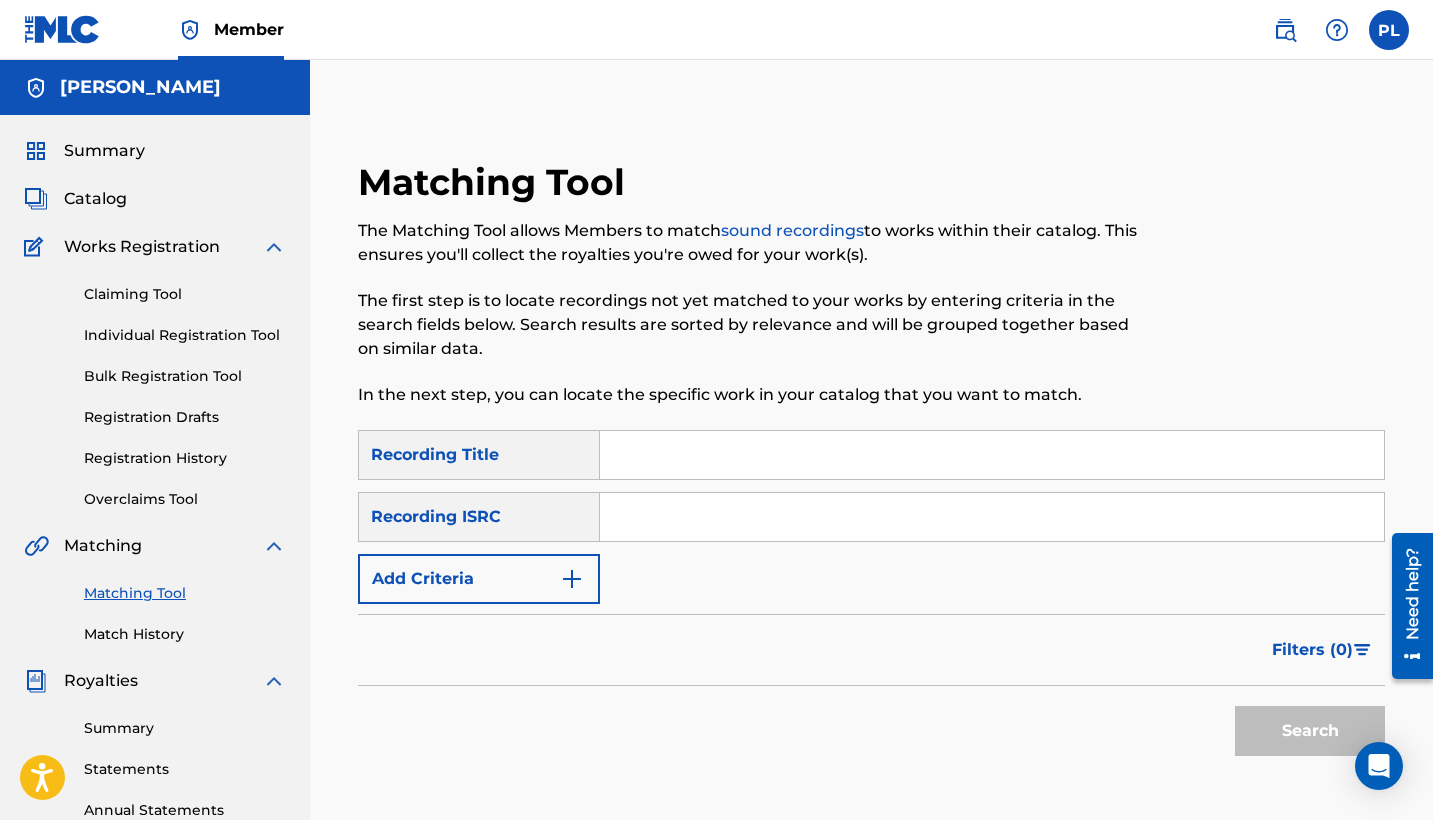 click on "Overclaims Tool" at bounding box center [185, 499] 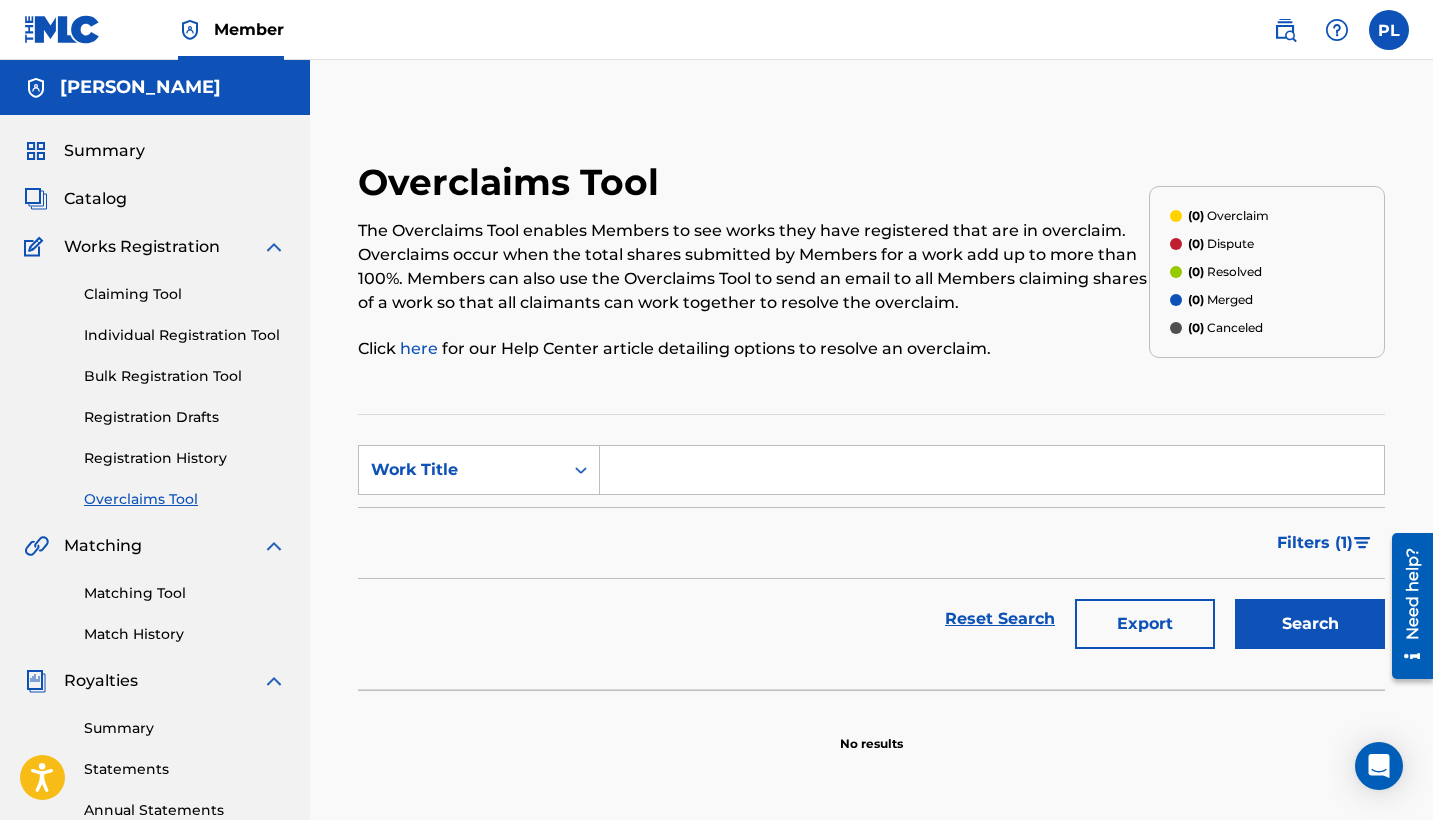 click on "Registration History" at bounding box center (185, 458) 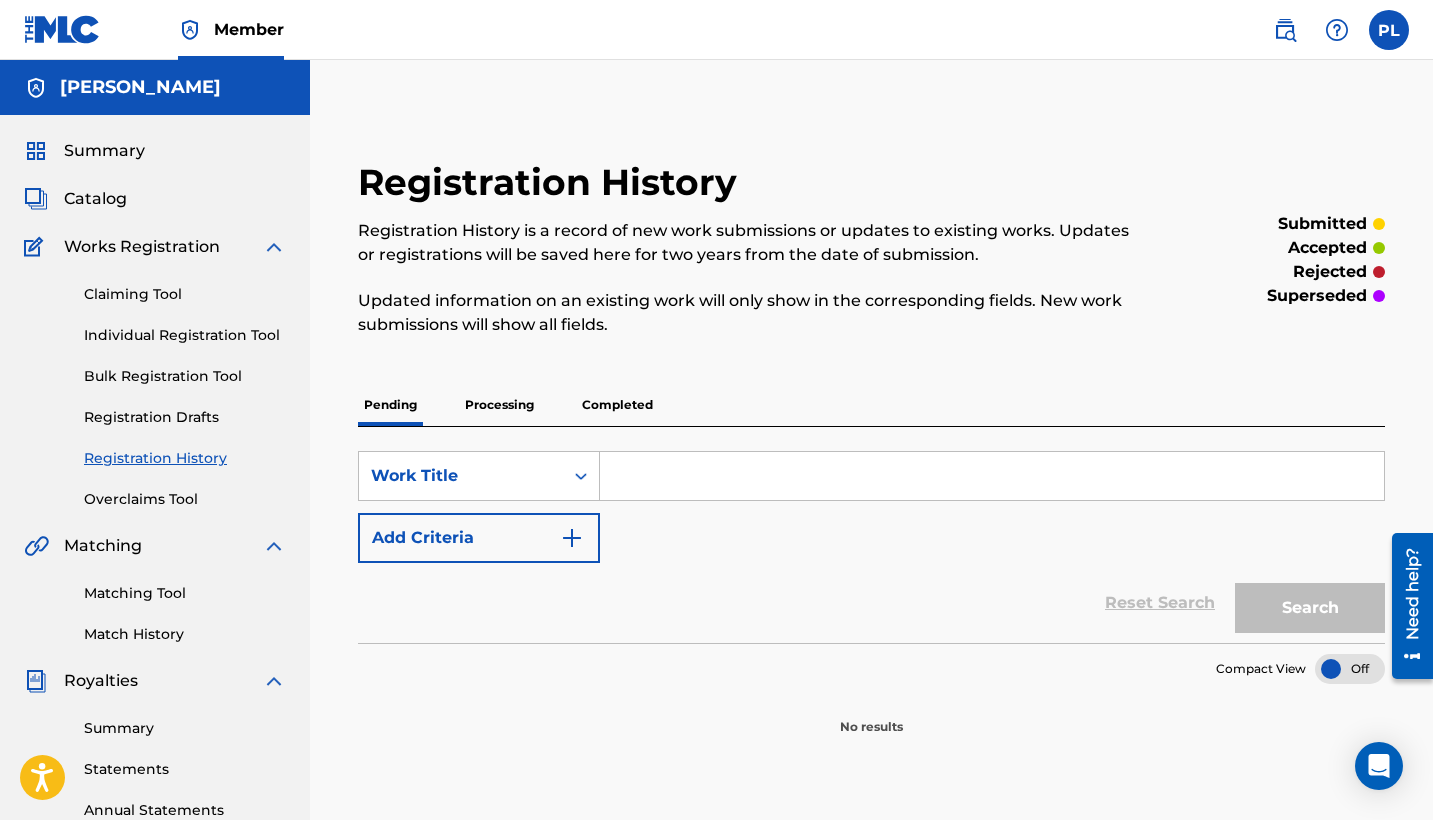 click on "Completed" at bounding box center [617, 405] 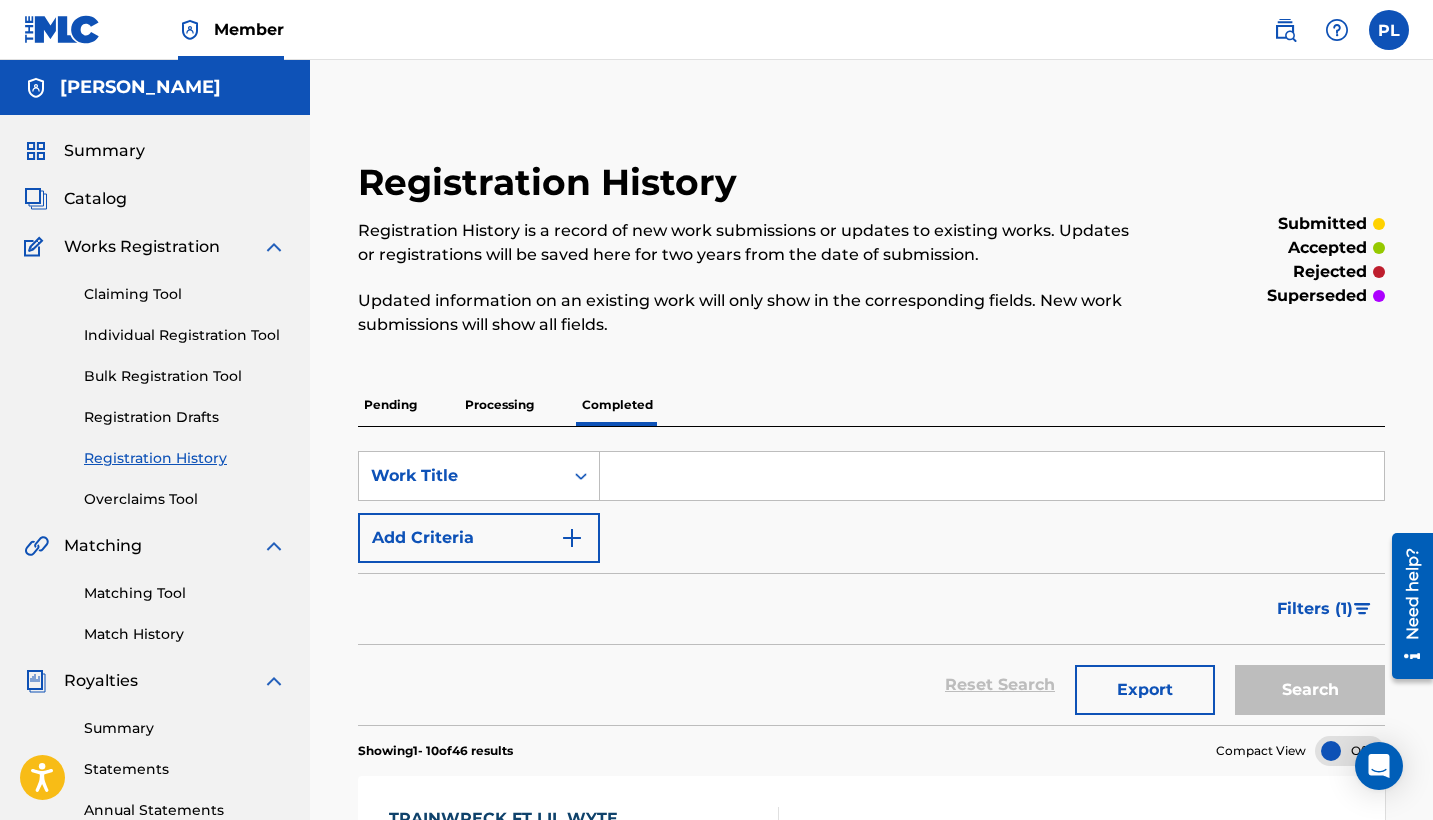 scroll, scrollTop: 0, scrollLeft: 0, axis: both 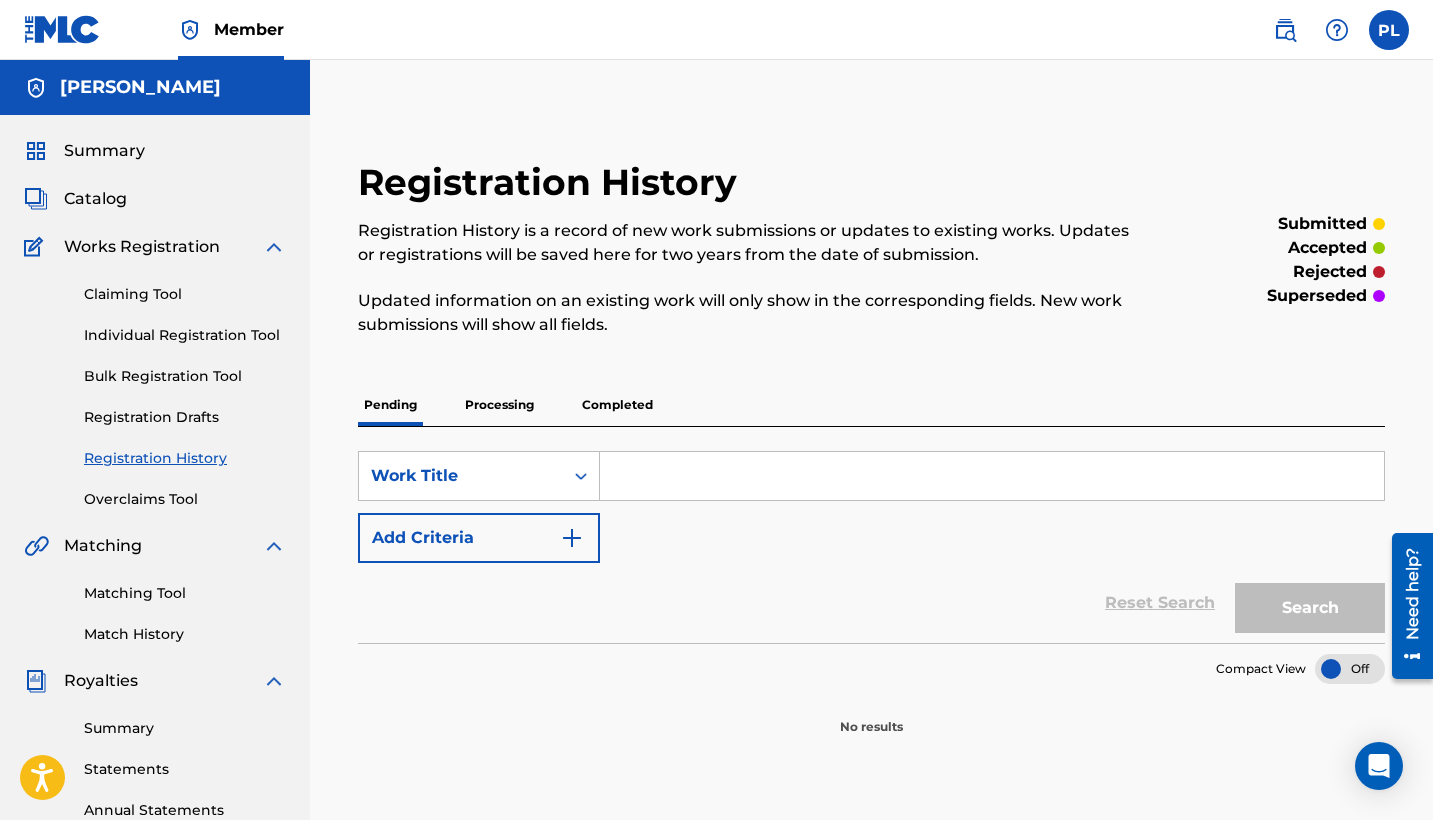 click on "Pending Processing Completed" at bounding box center [871, 405] 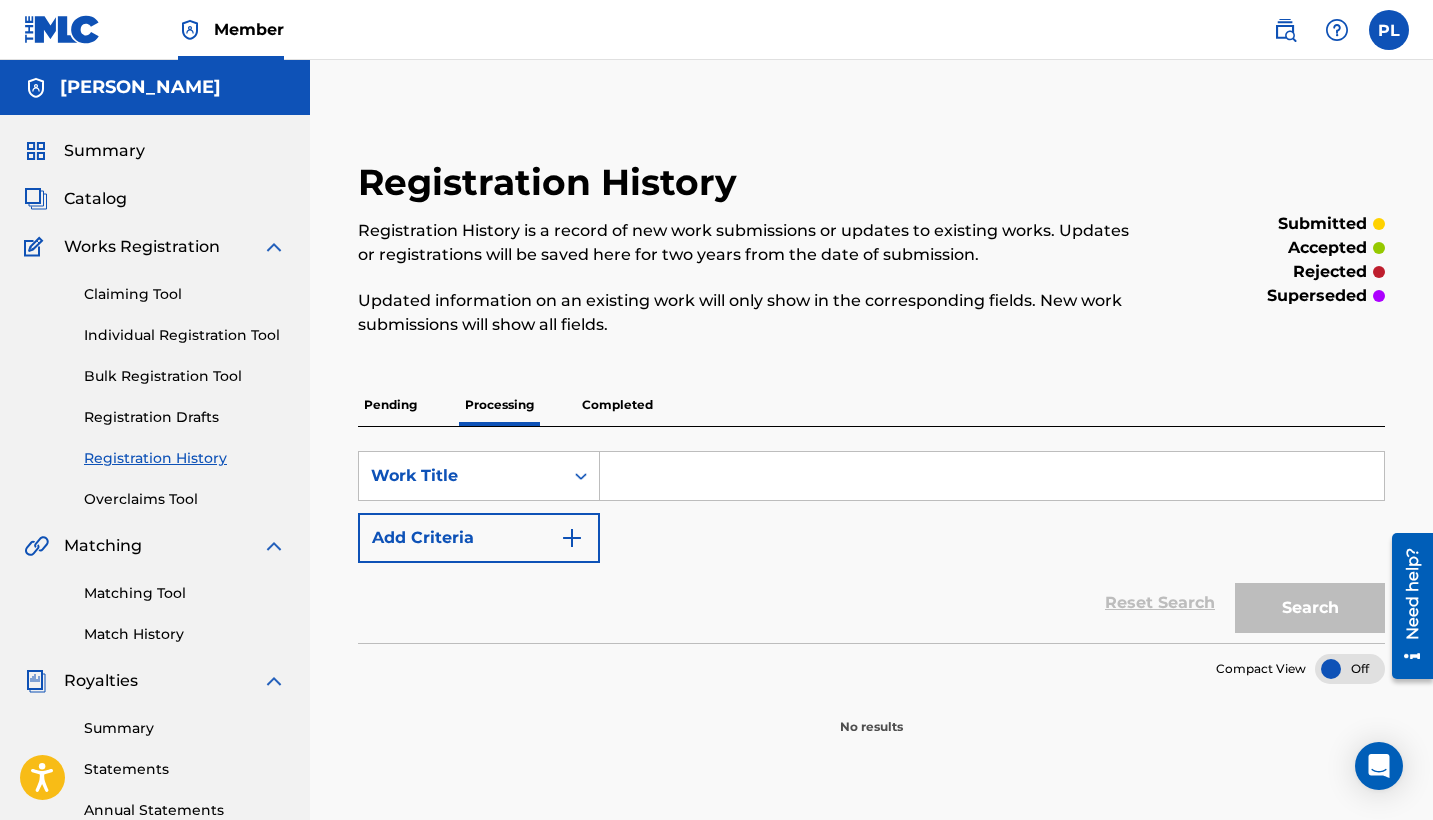 click on "Completed" at bounding box center (617, 405) 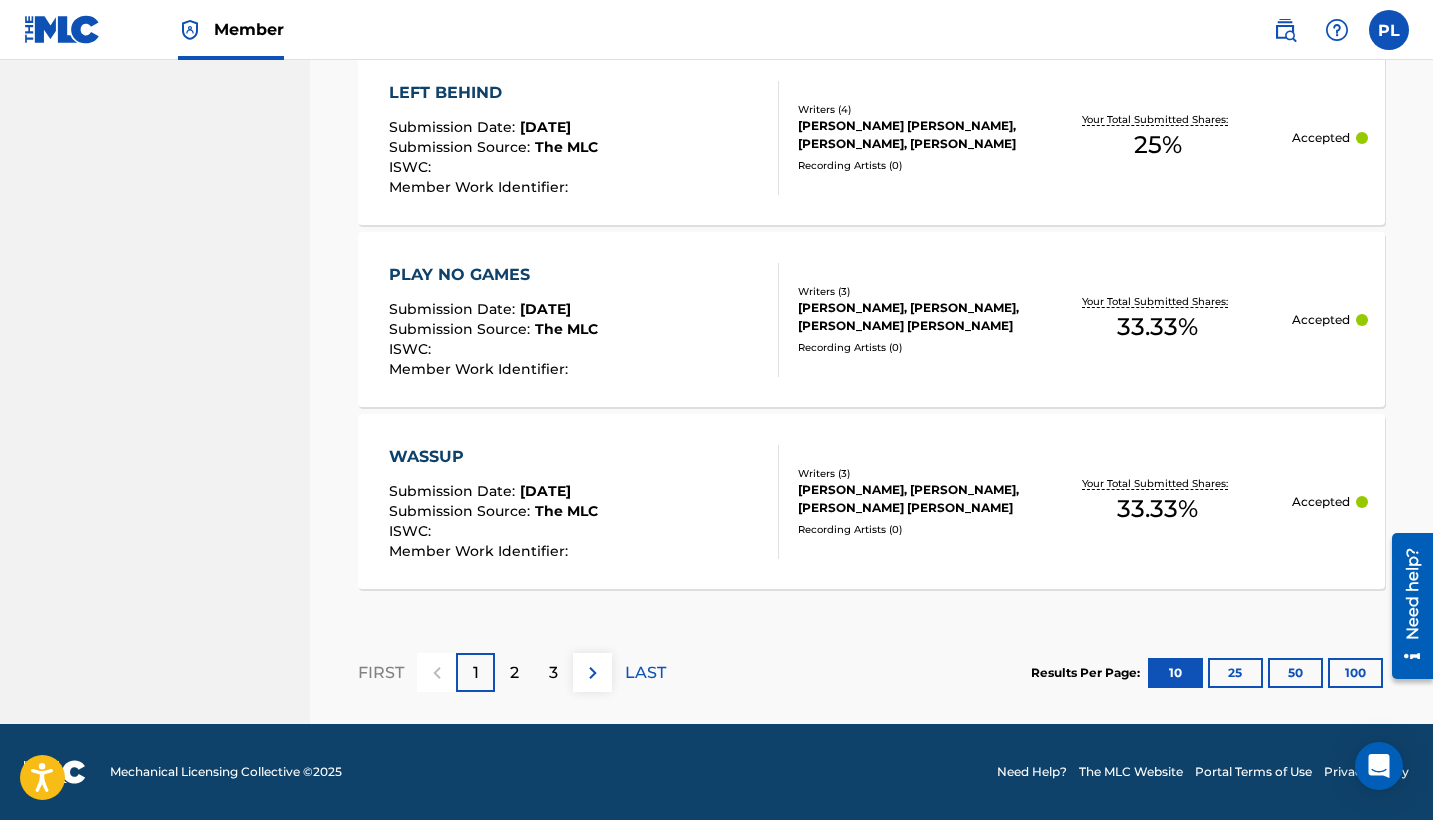 scroll, scrollTop: 2000, scrollLeft: 0, axis: vertical 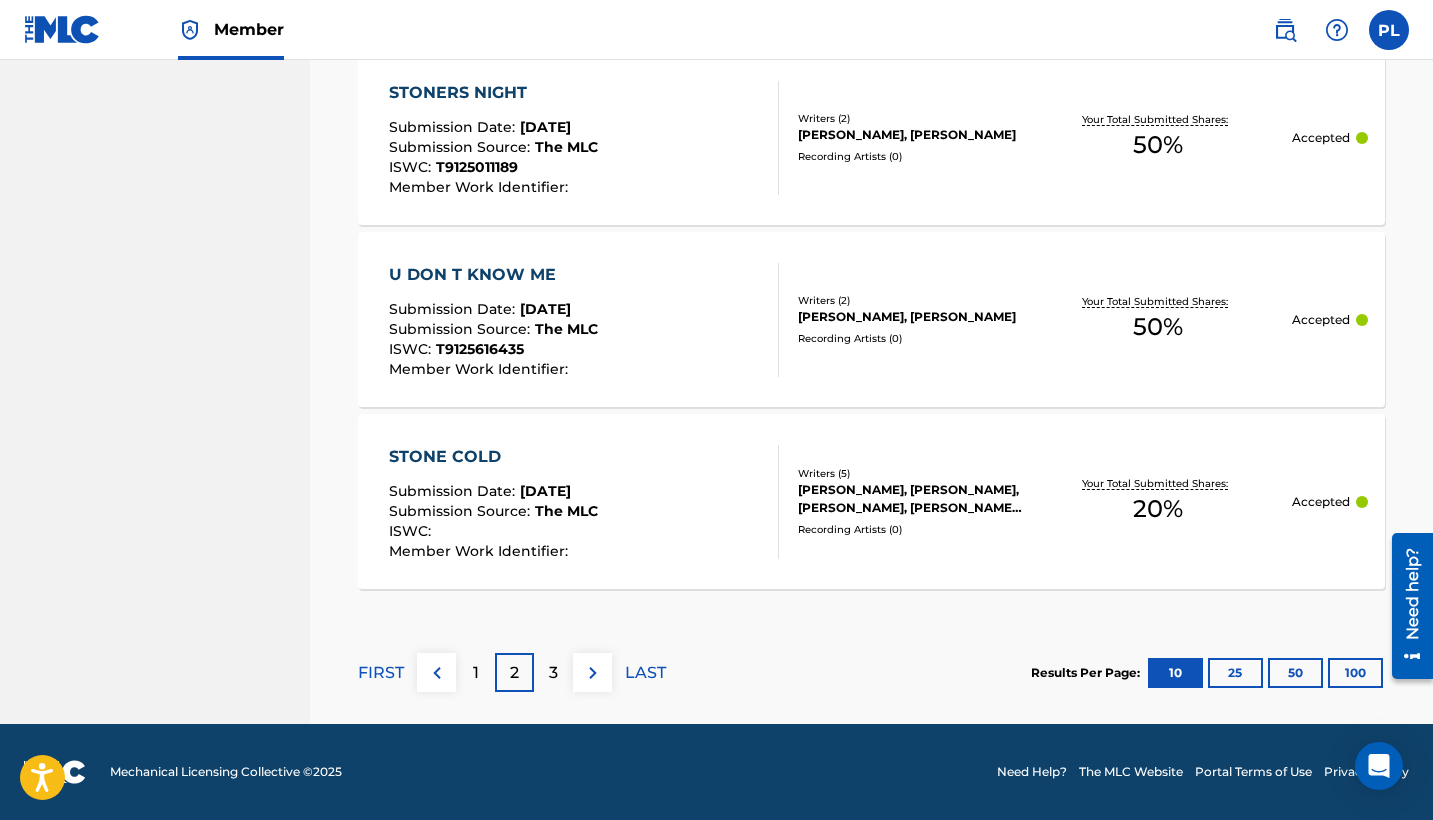 click on "3" at bounding box center (553, 673) 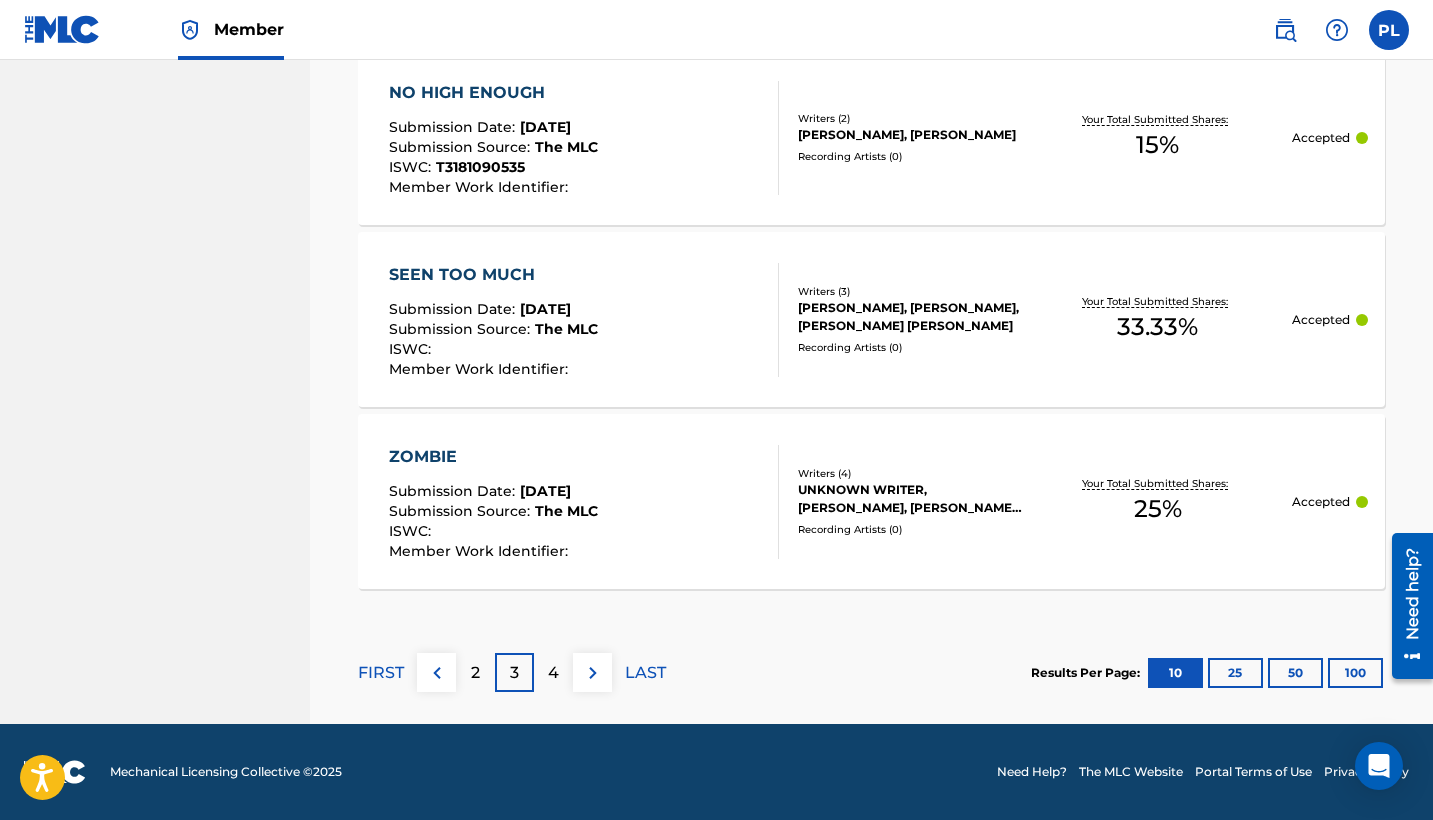 scroll, scrollTop: 2000, scrollLeft: 0, axis: vertical 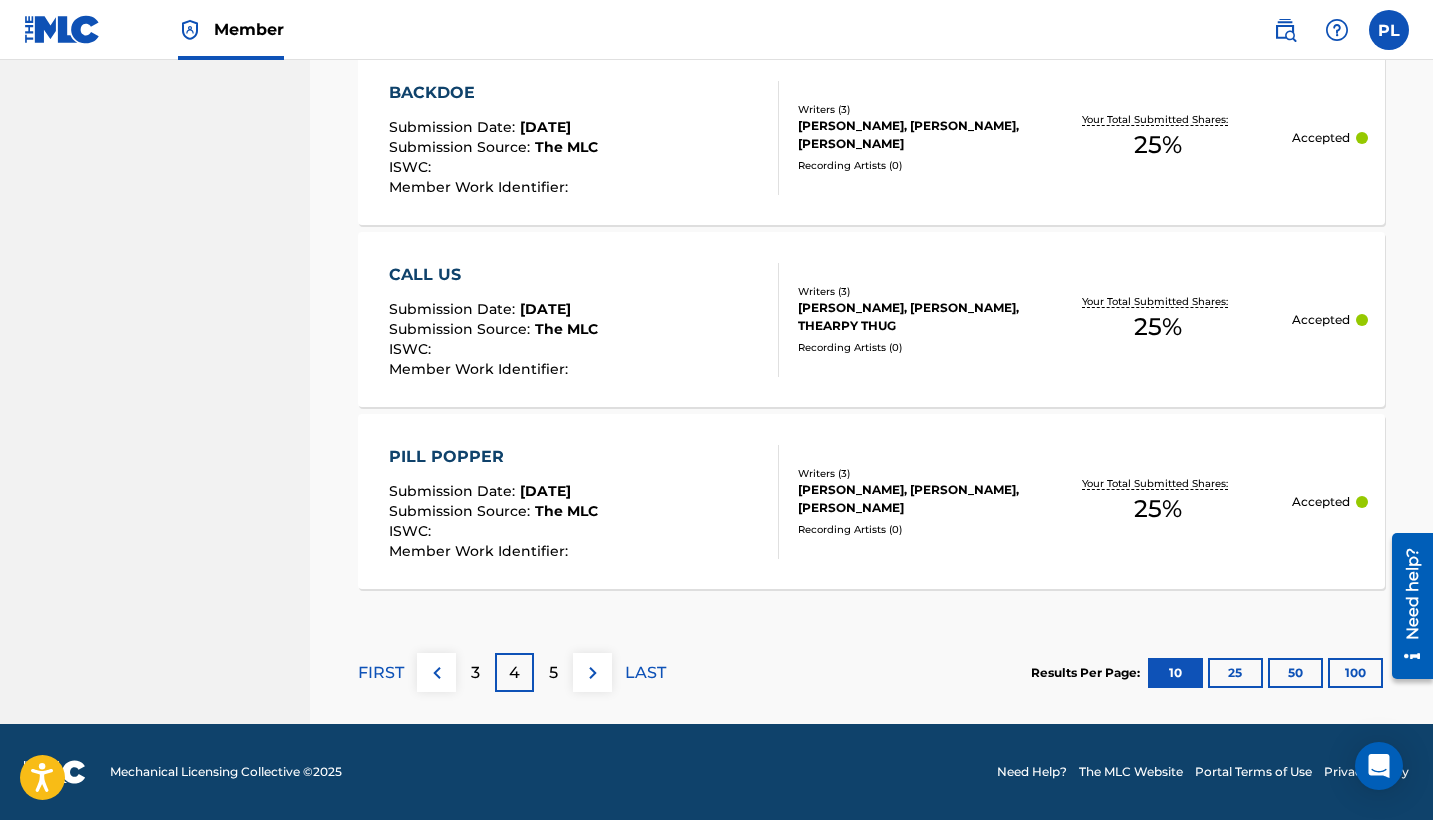 click on "5" at bounding box center (553, 673) 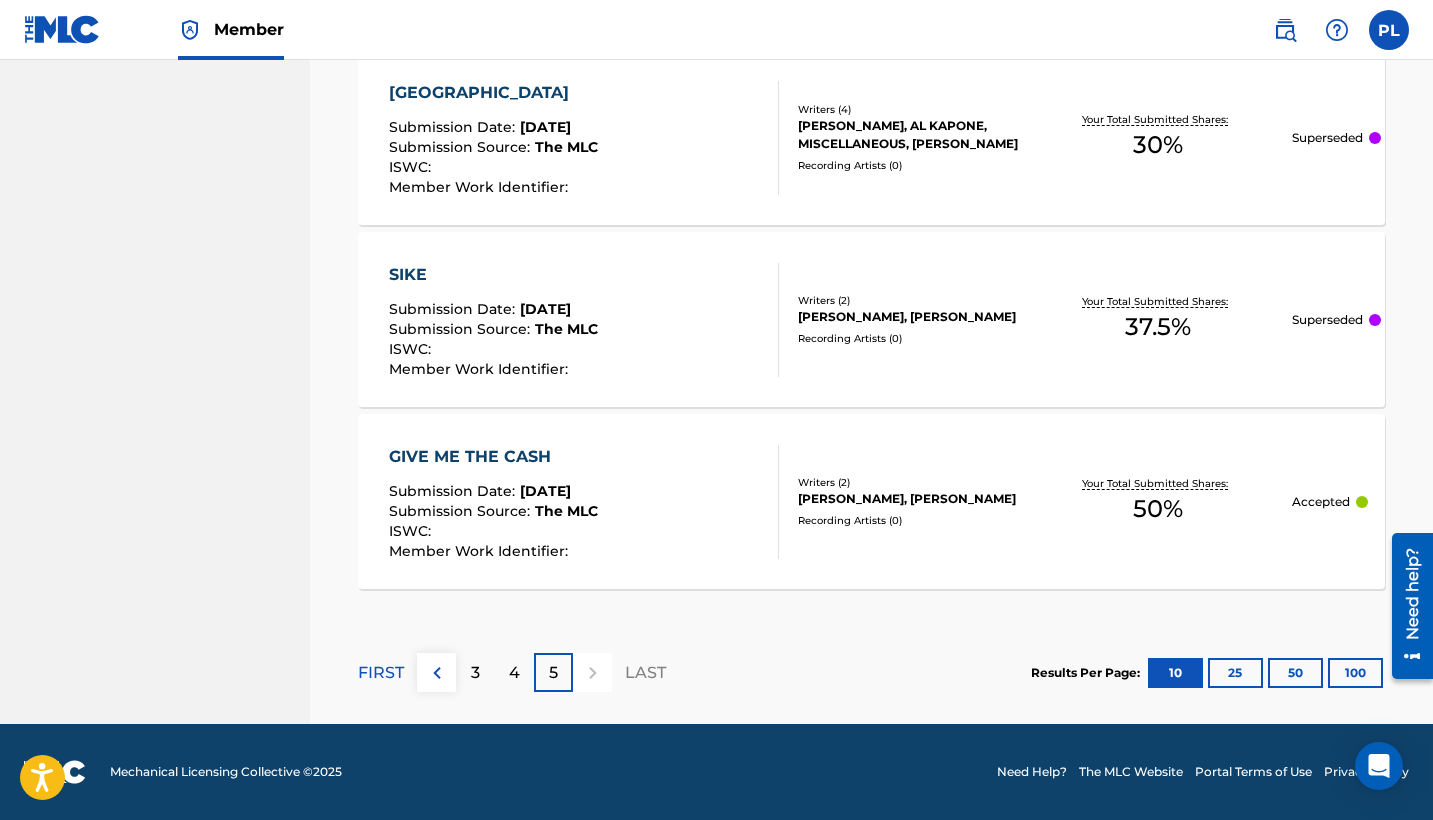 scroll, scrollTop: 1272, scrollLeft: 0, axis: vertical 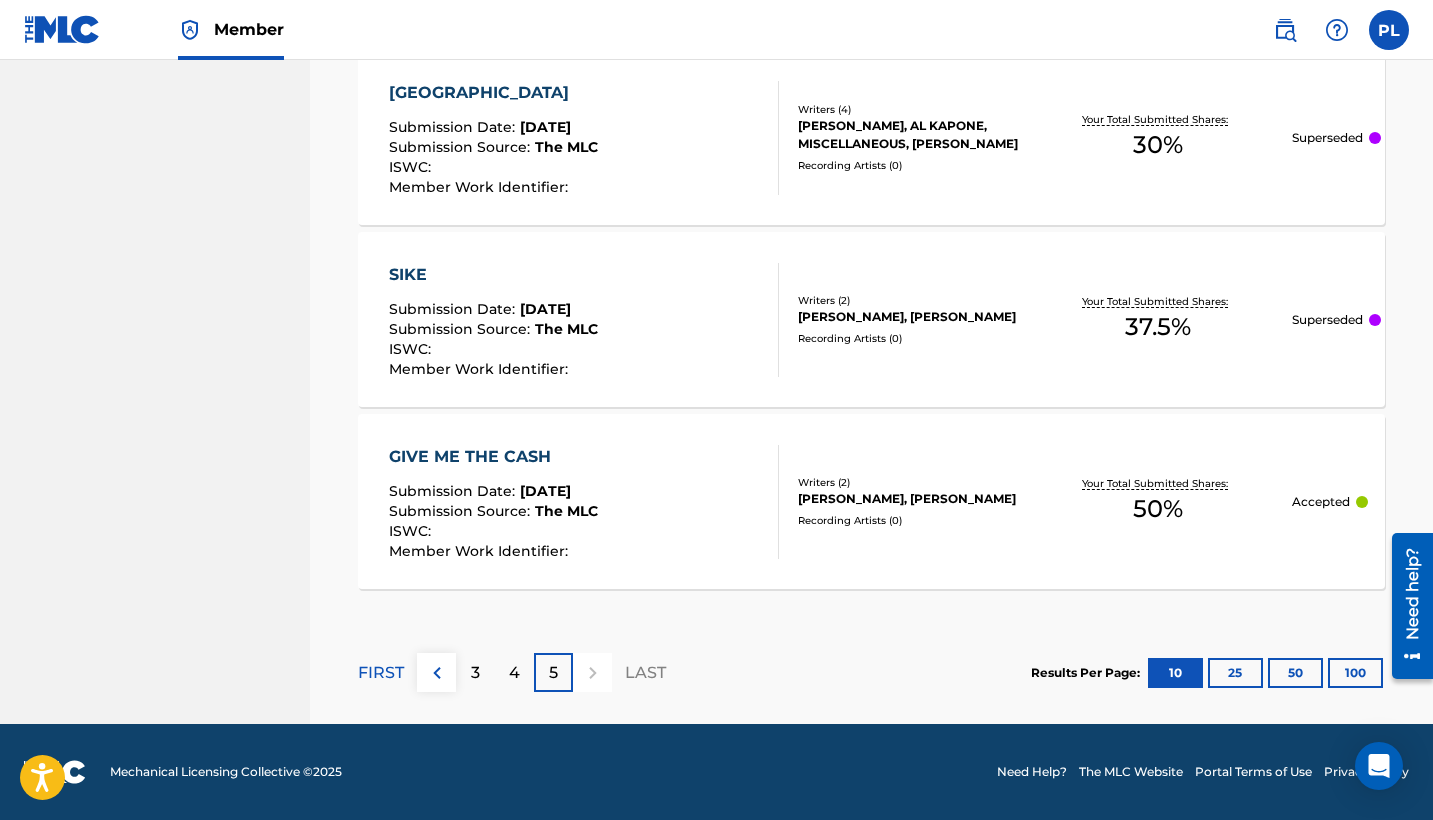 click on "[GEOGRAPHIC_DATA]" at bounding box center (493, 93) 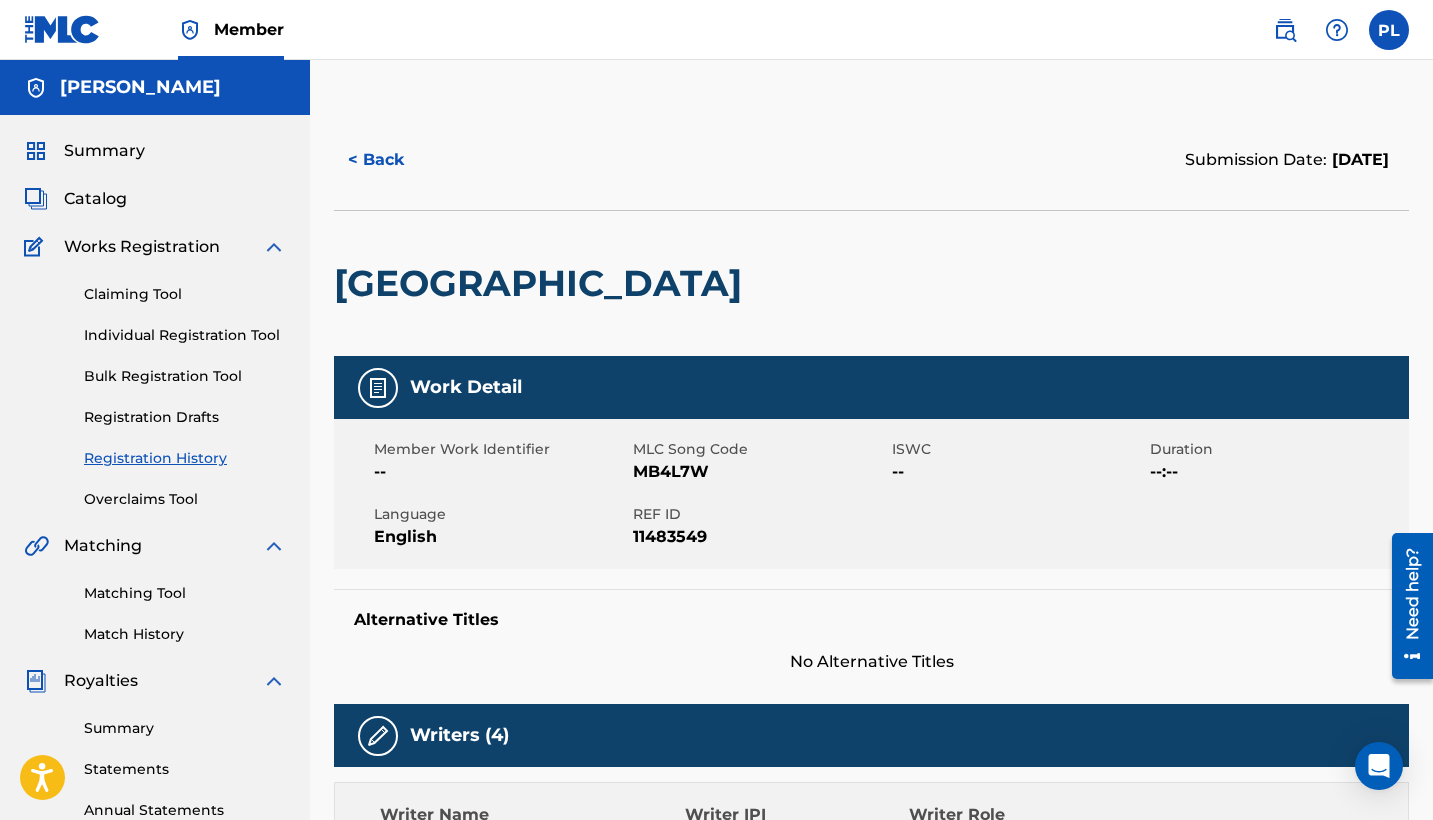 scroll, scrollTop: 0, scrollLeft: 0, axis: both 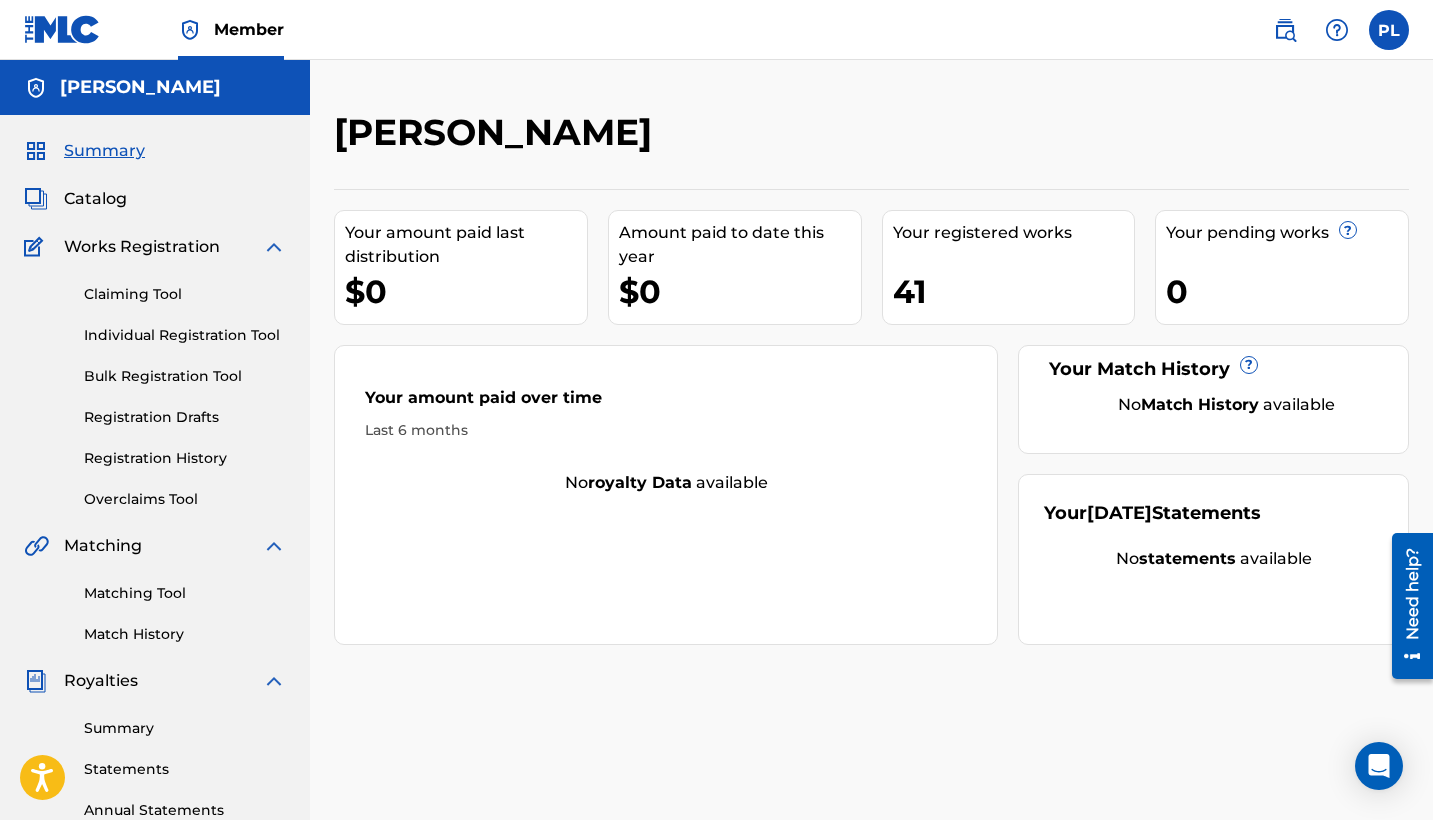 click at bounding box center [1337, 30] 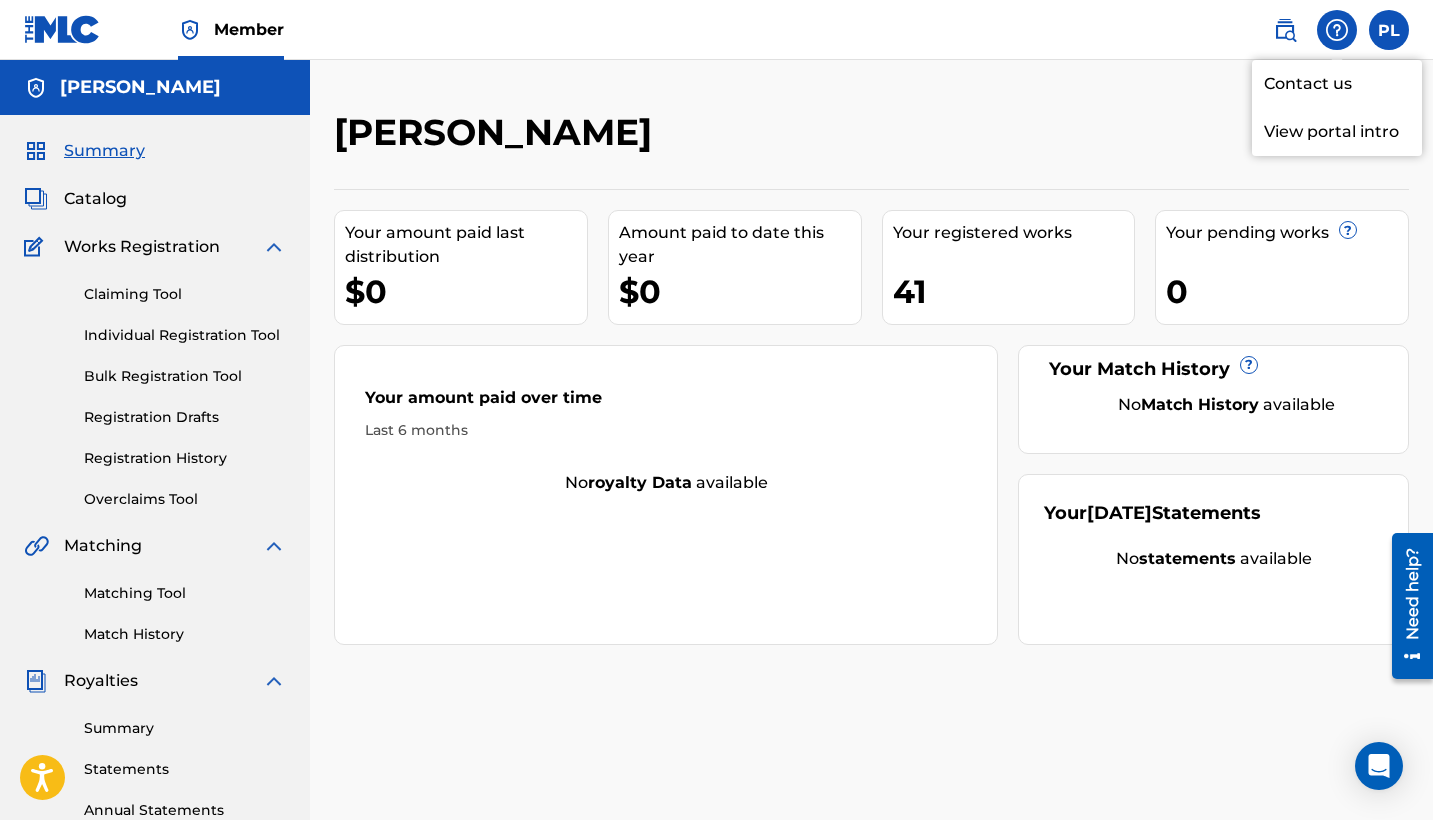 click on "Contact us" at bounding box center [1337, 84] 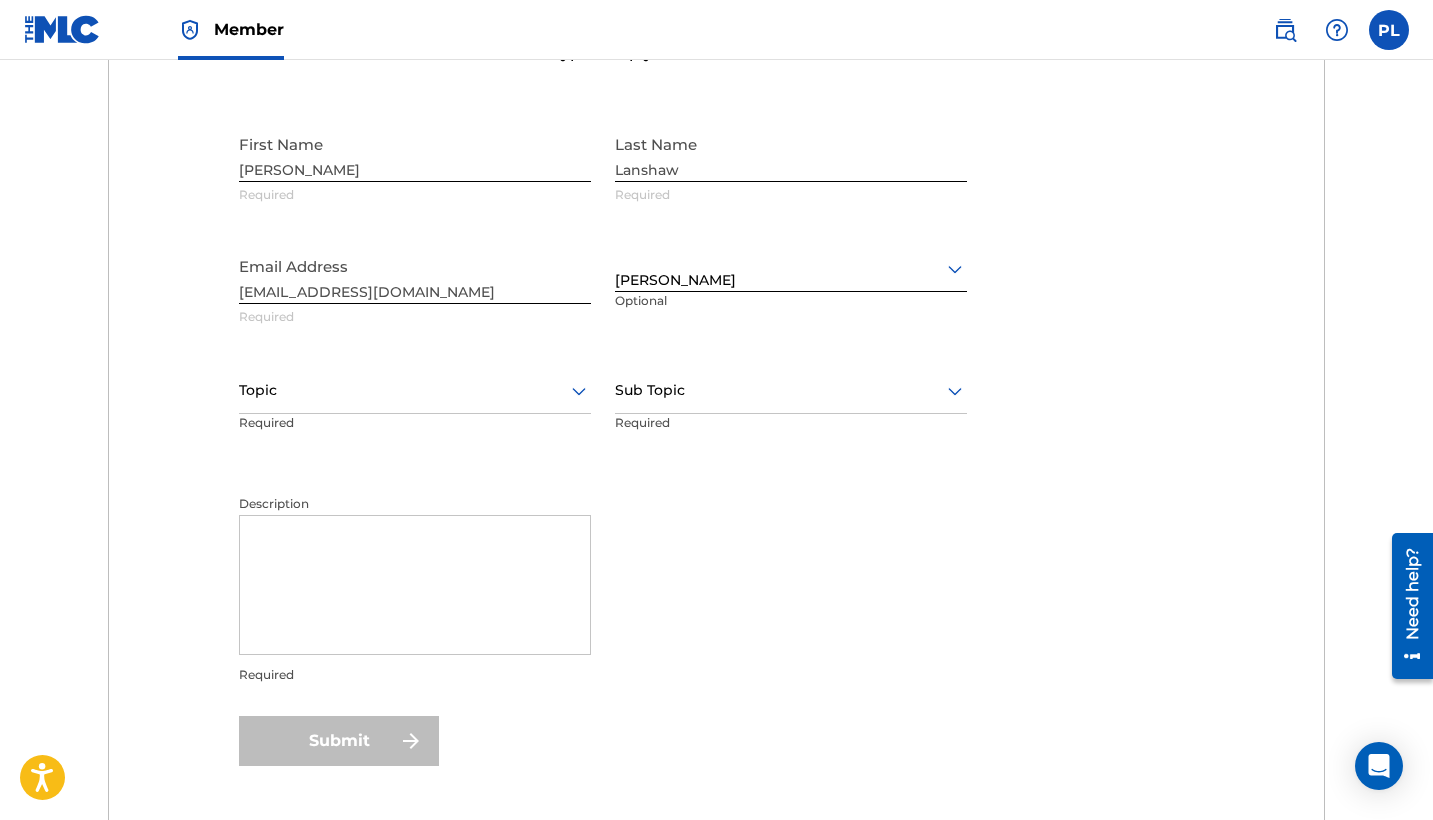 scroll, scrollTop: 755, scrollLeft: 0, axis: vertical 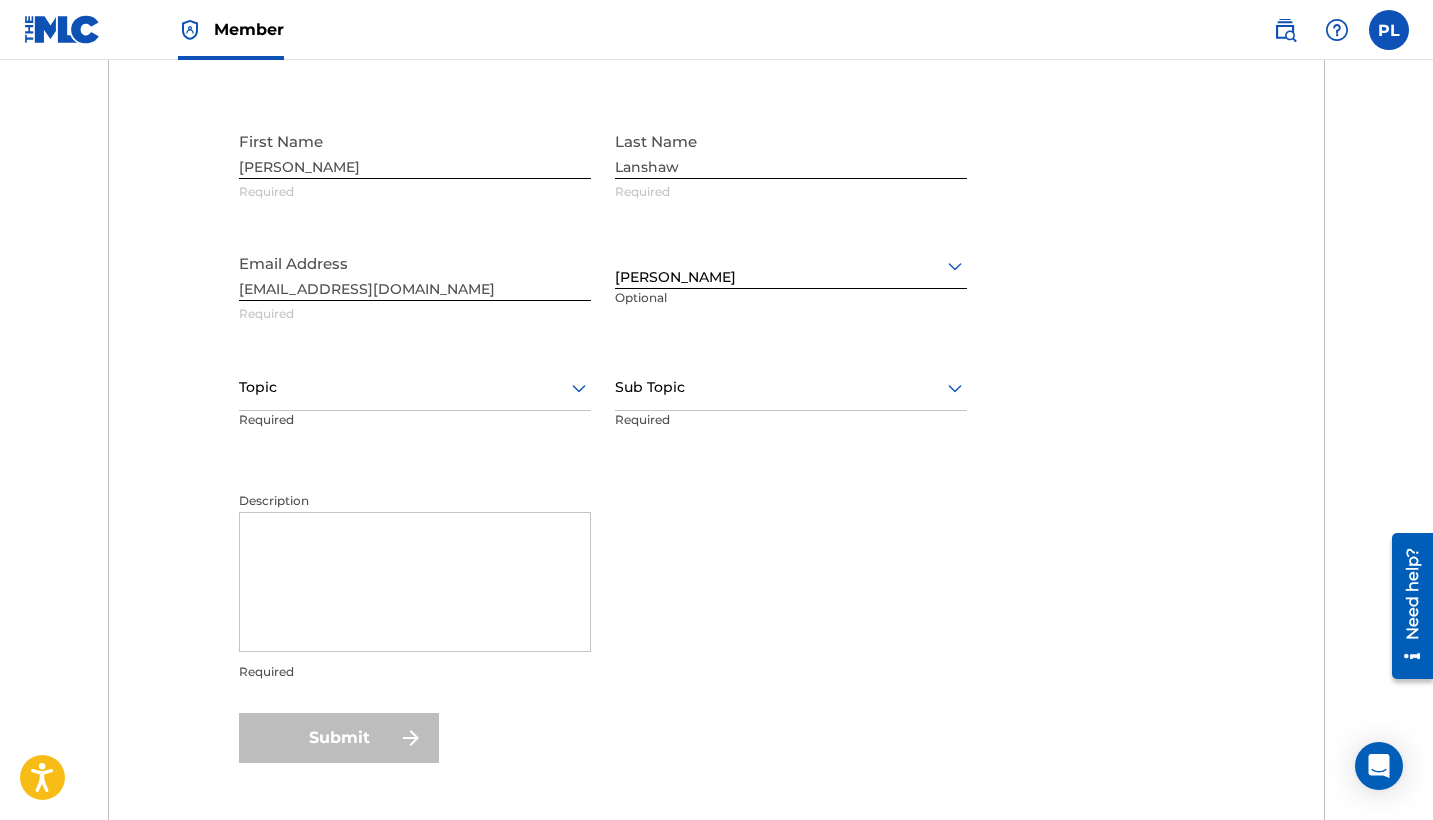 click on "Topic" at bounding box center (415, 388) 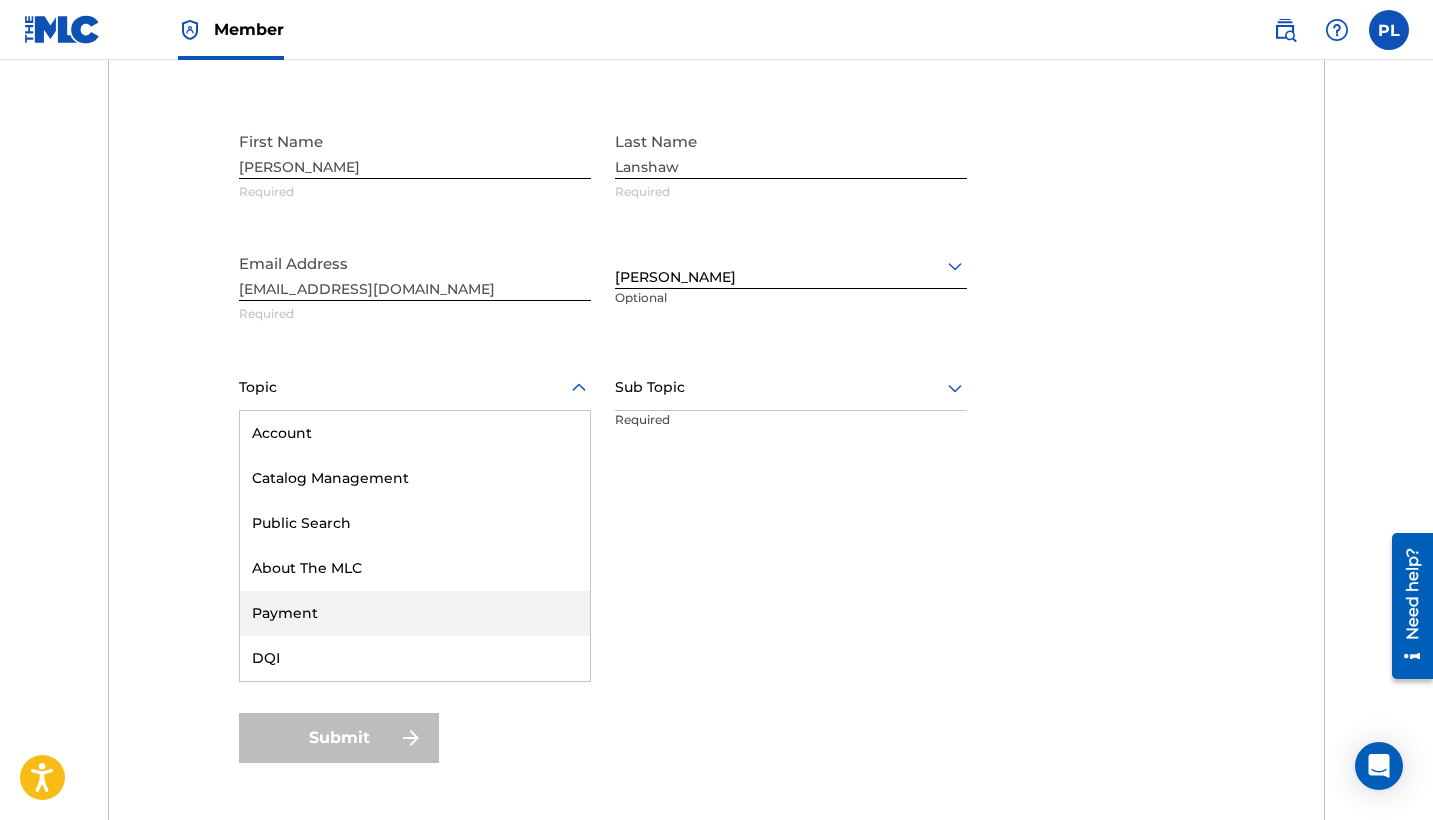 click on "Payment" at bounding box center [415, 613] 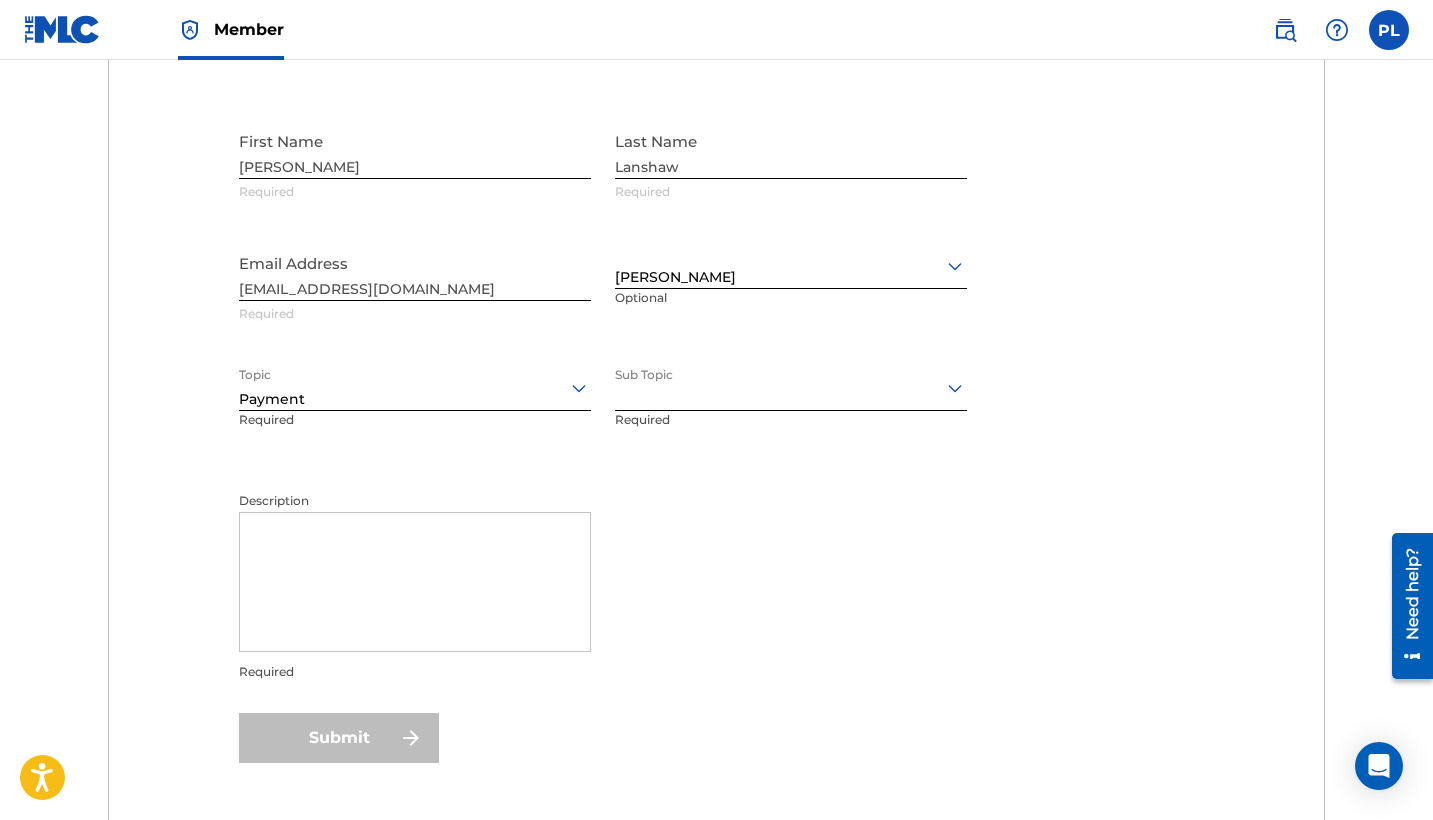 click on "Required" at bounding box center [679, 433] 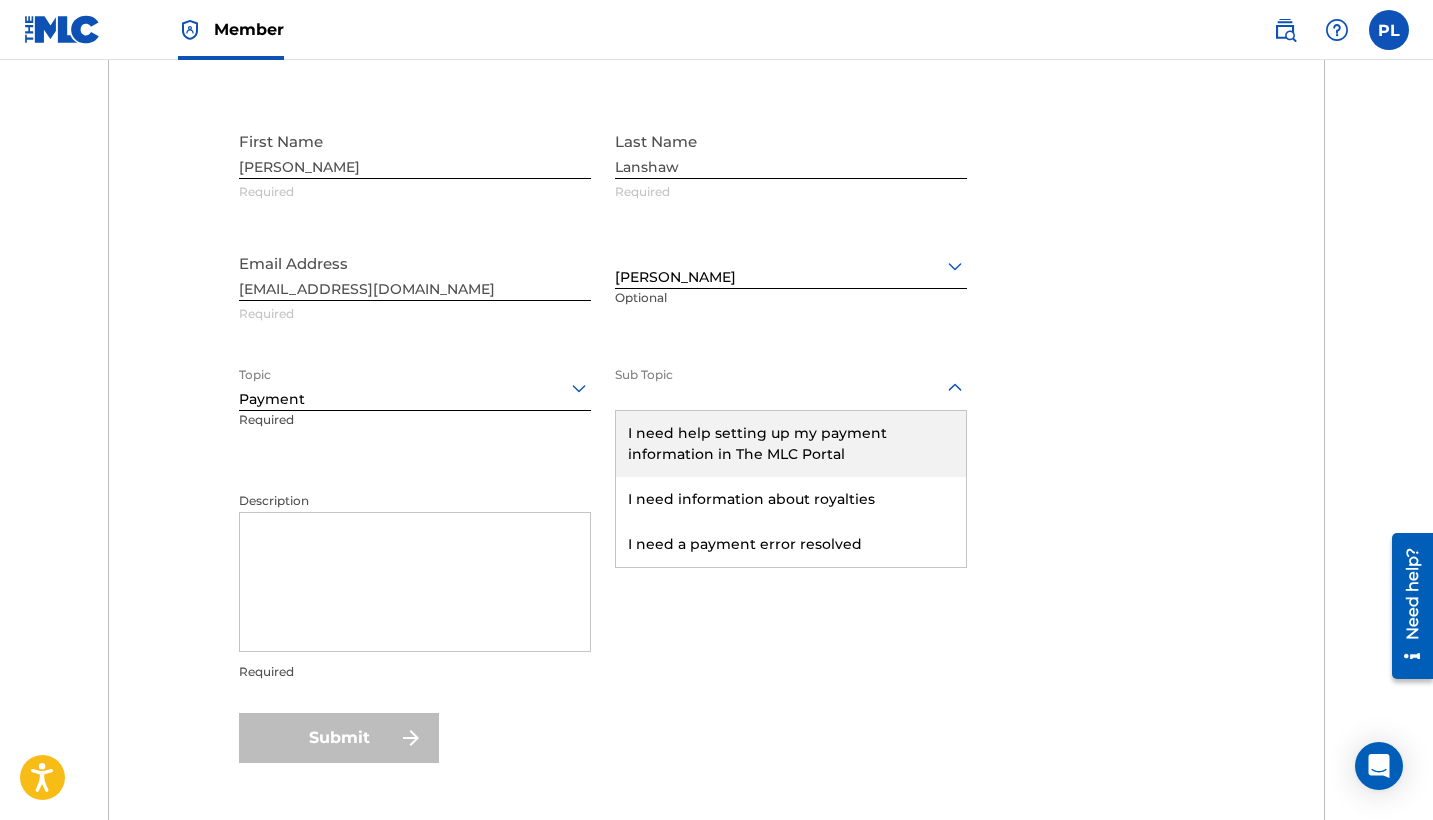 click 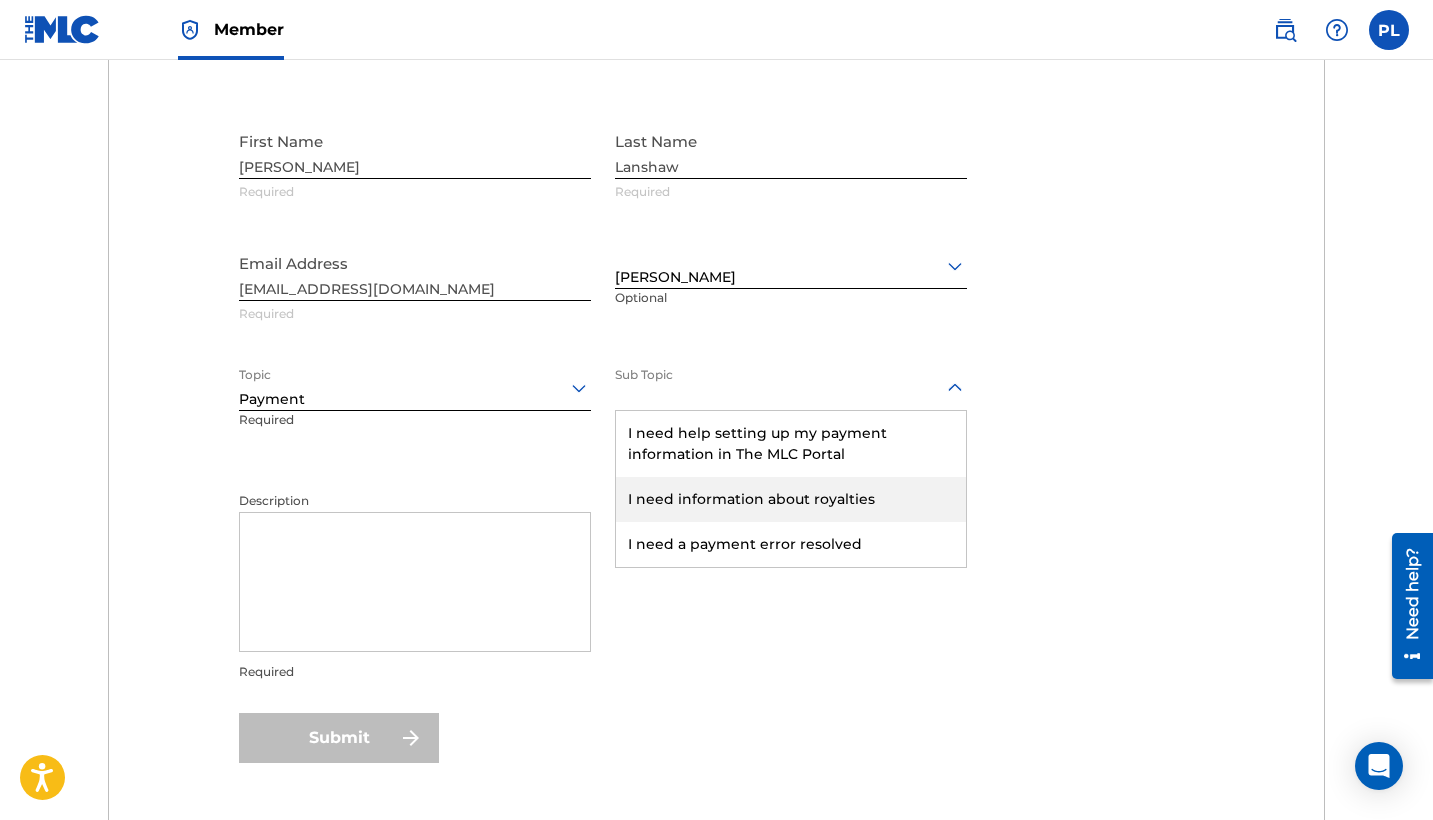 click on "I need information about royalties" at bounding box center (791, 499) 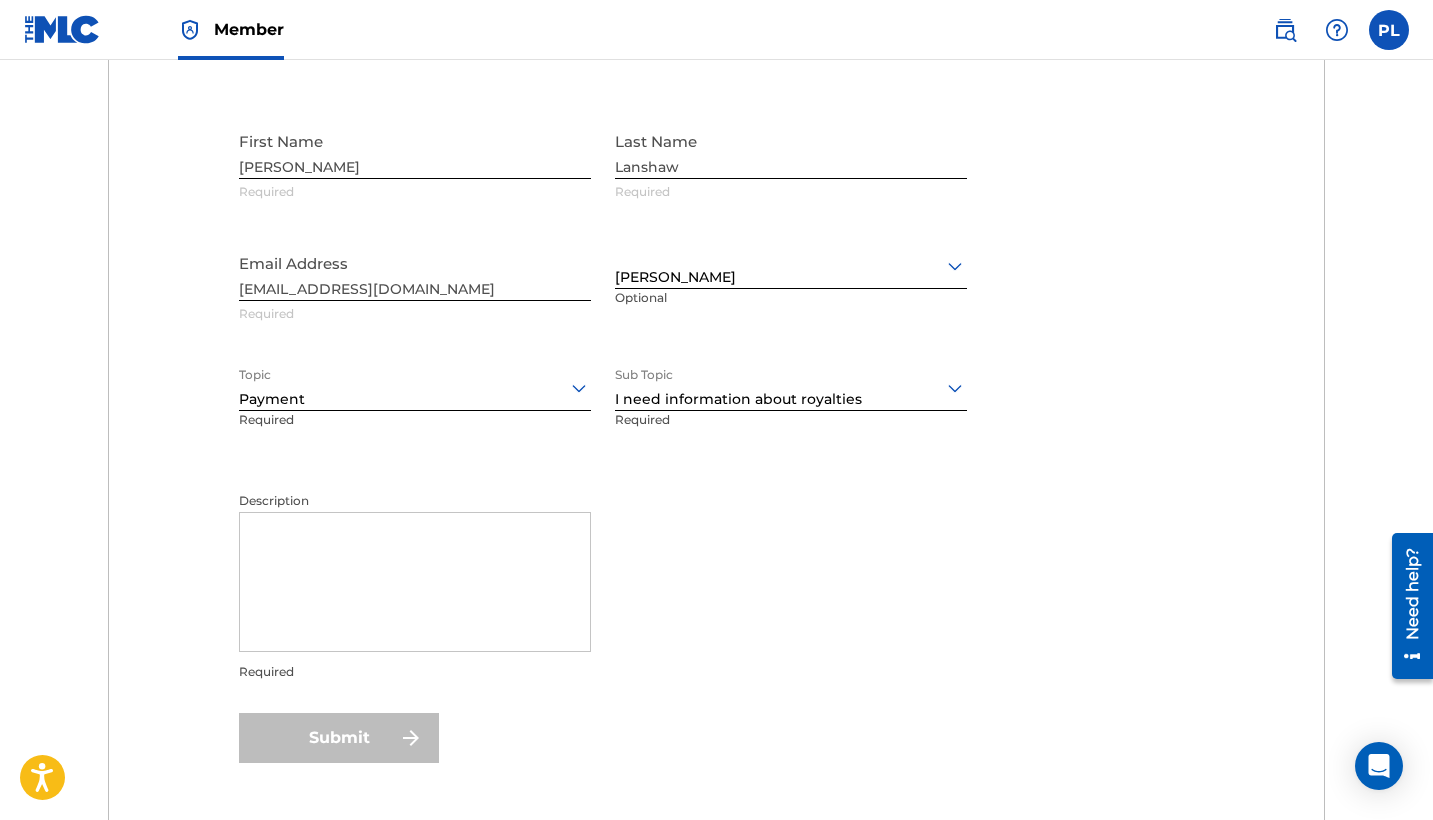 click on "Description" at bounding box center (415, 582) 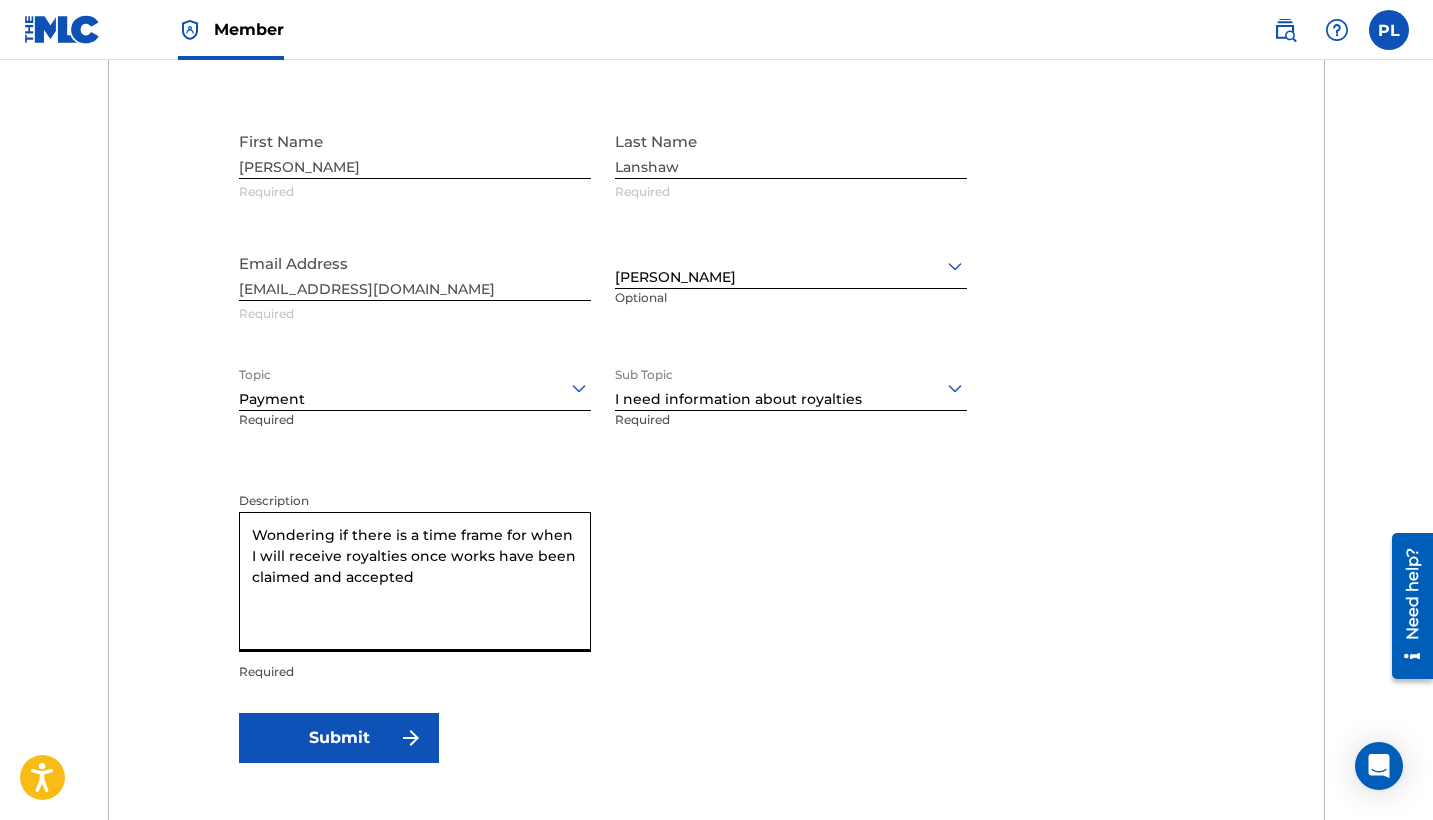 type on "Wondering if there is a time frame for when I will receive royalties once works have been claimed and accepted" 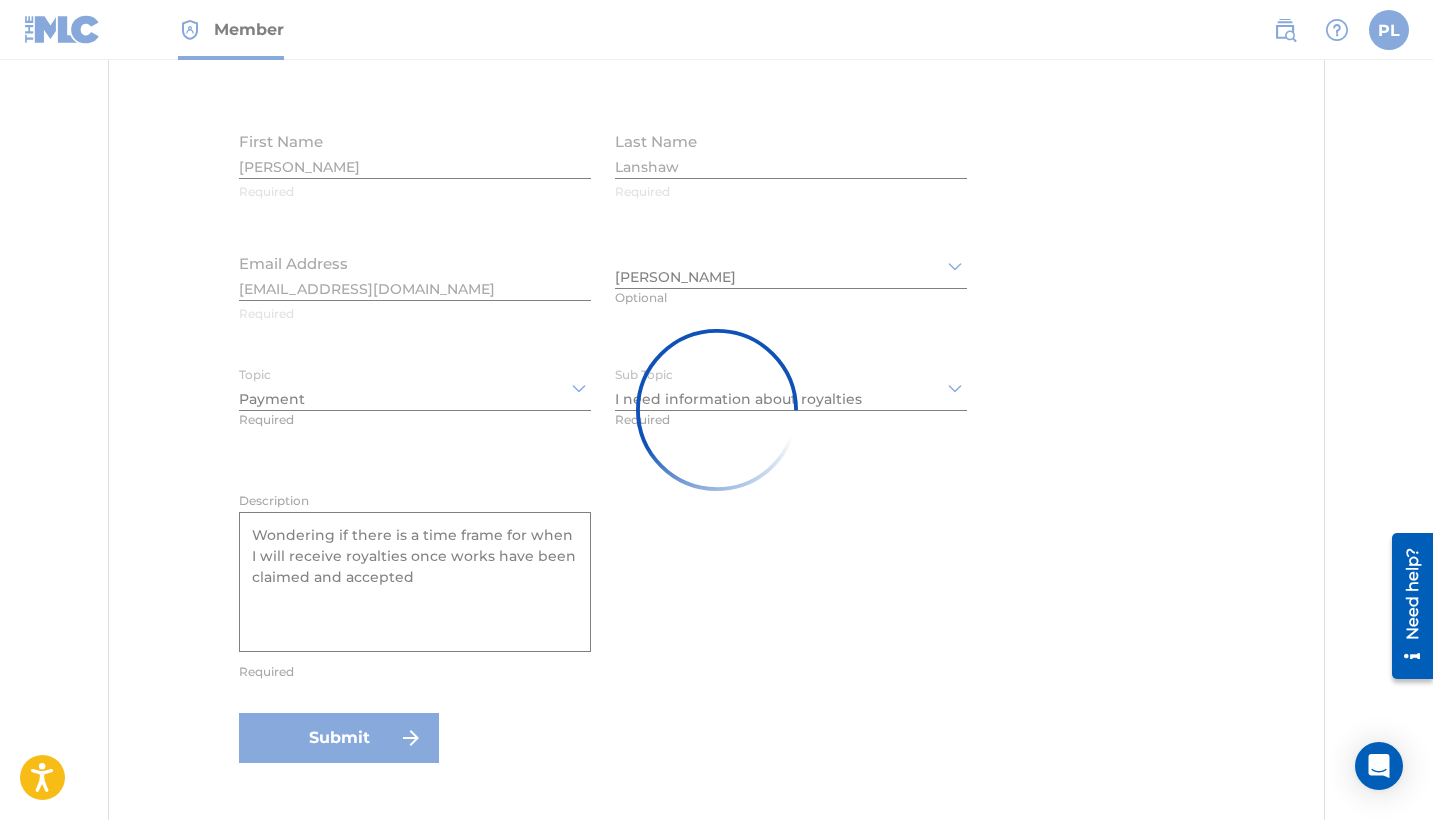type 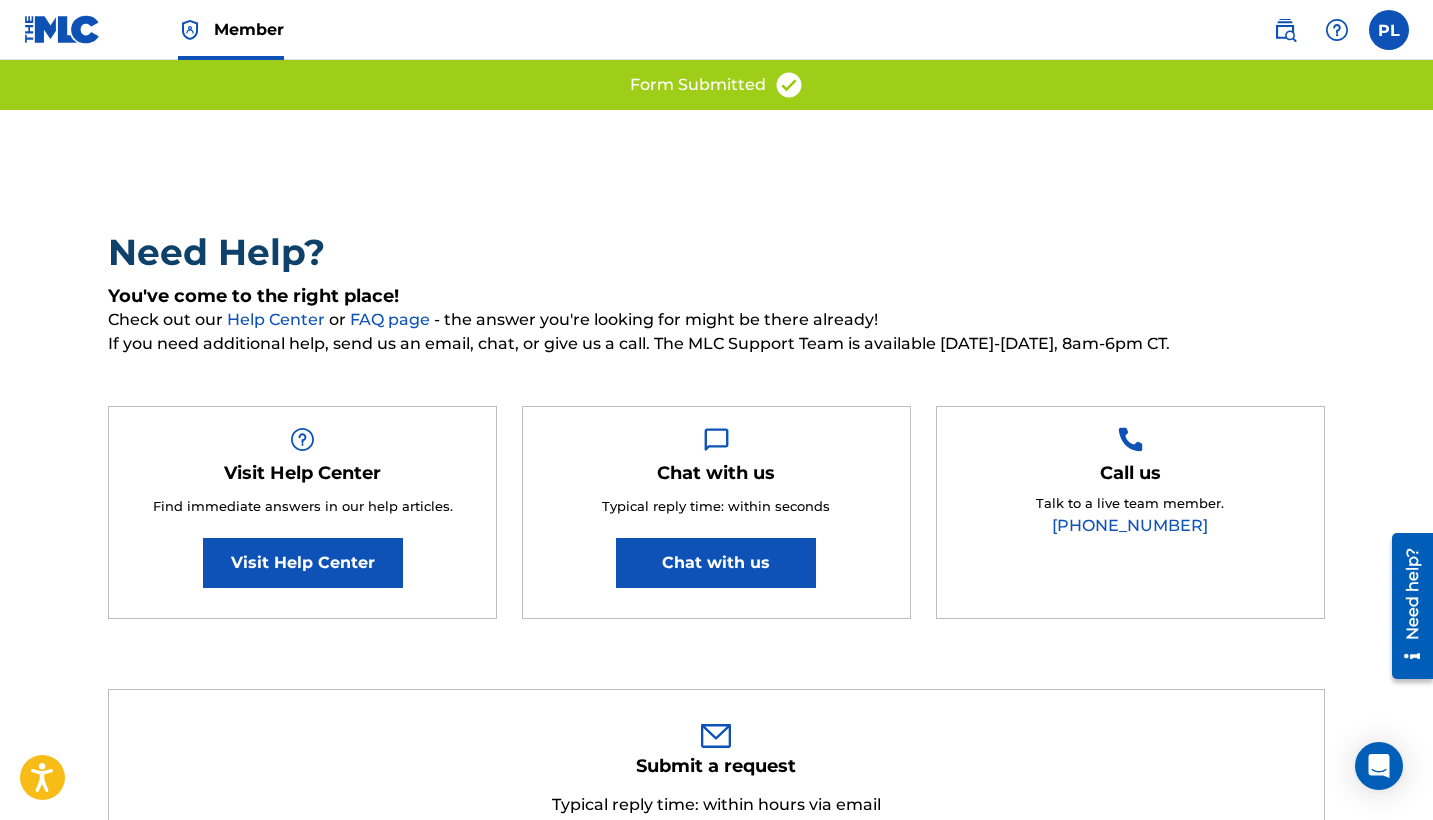 scroll, scrollTop: 0, scrollLeft: 0, axis: both 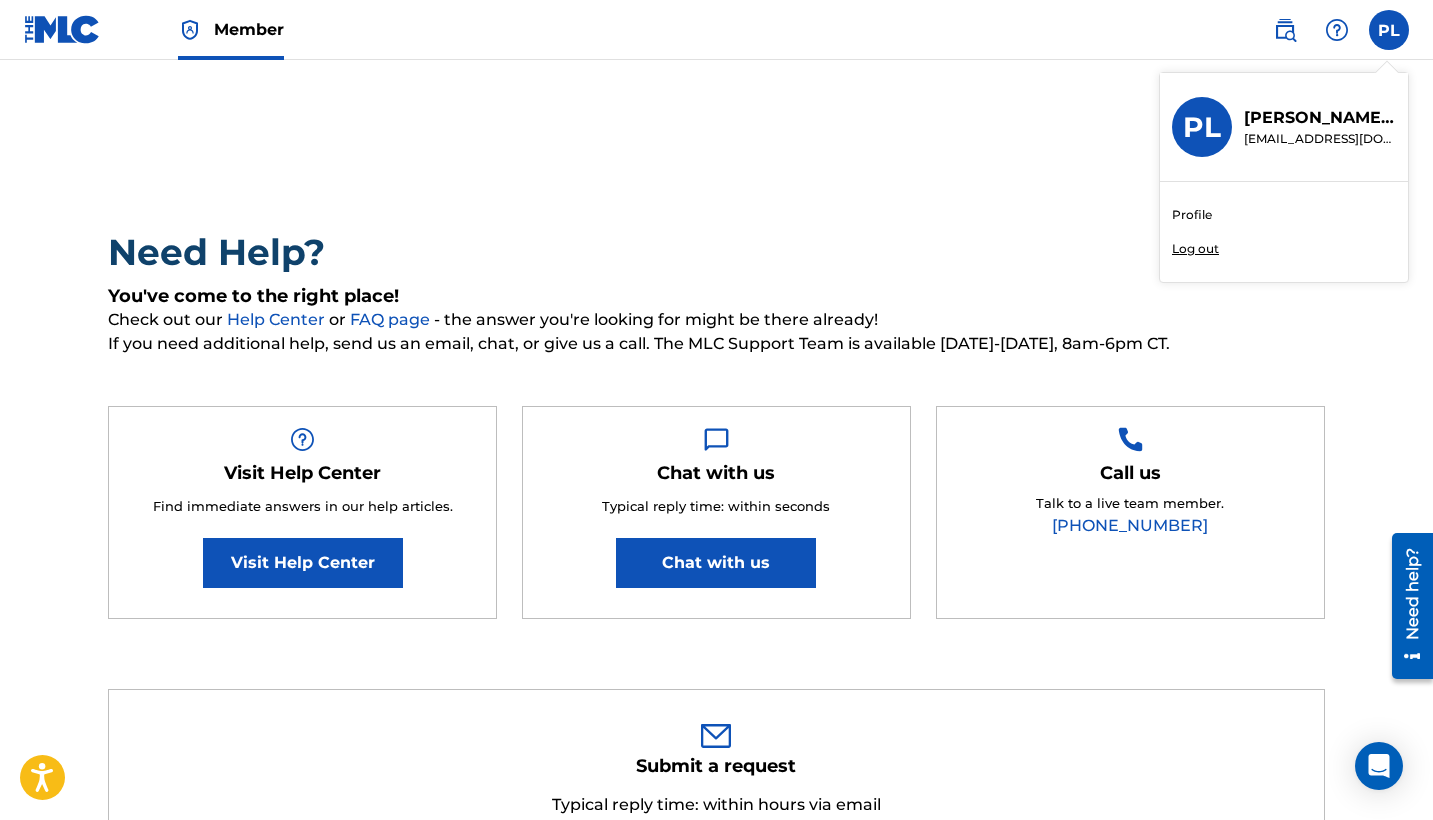 click on "Profile" at bounding box center [1192, 215] 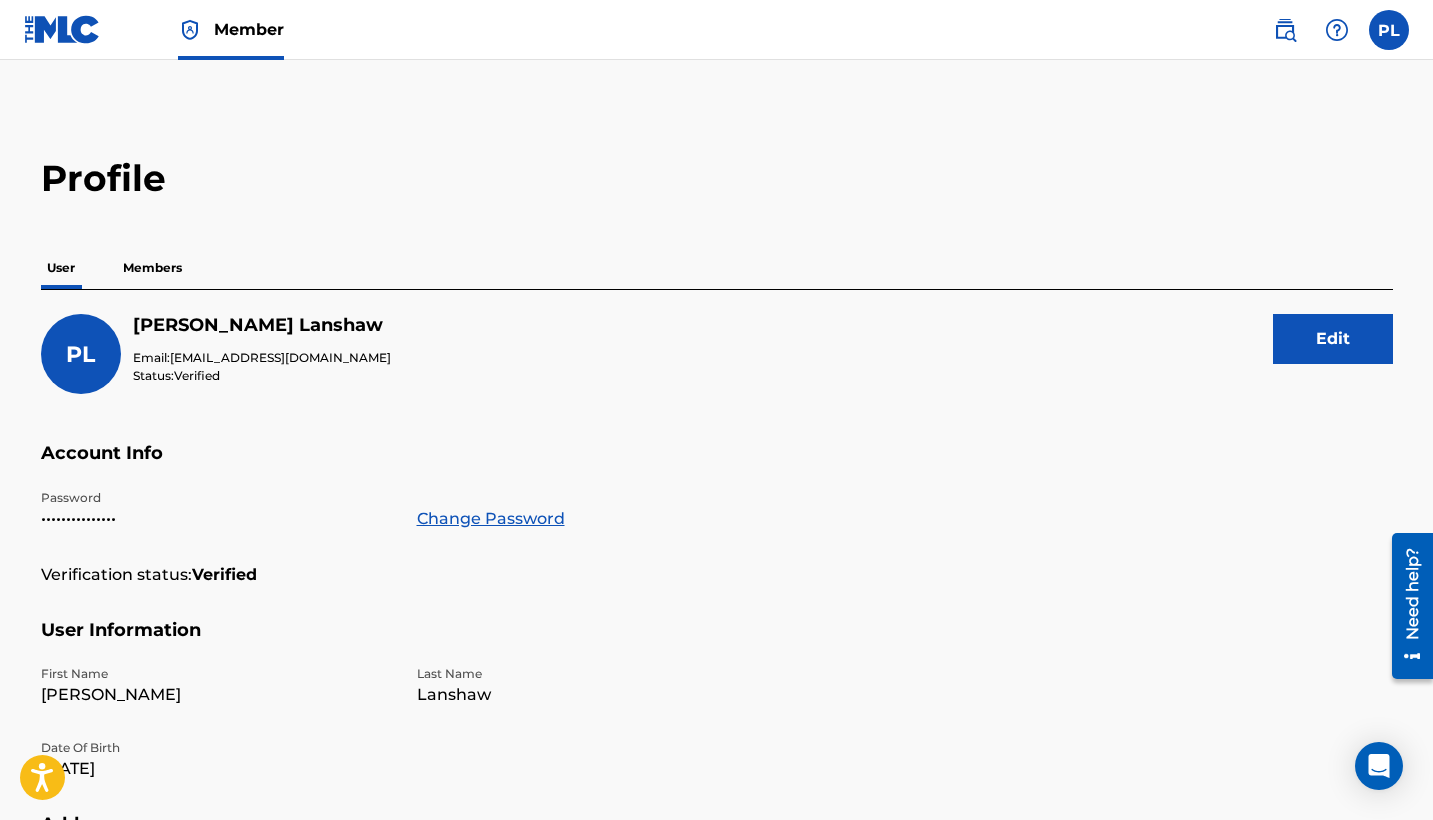 click at bounding box center [62, 29] 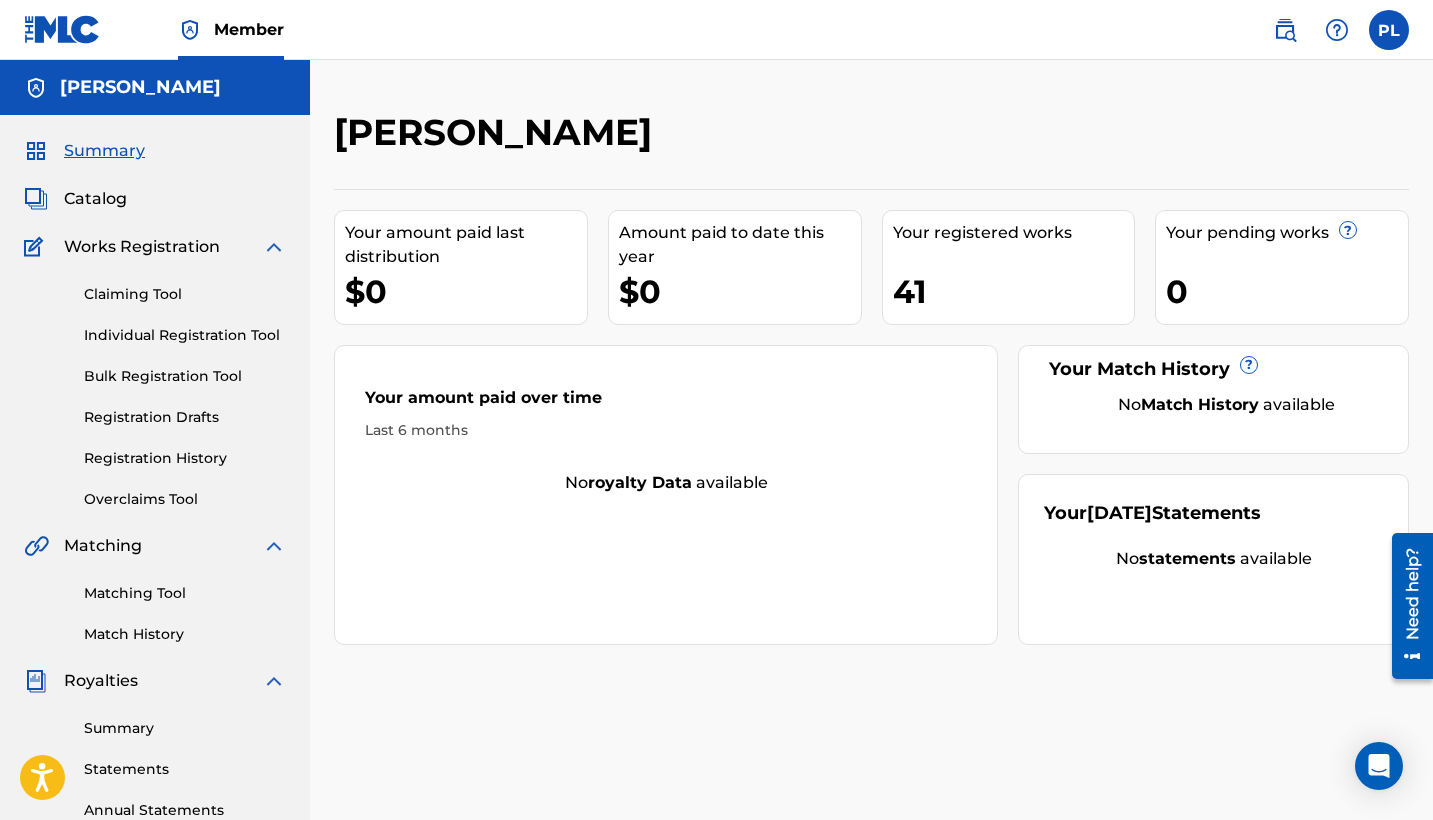 click on "Claiming Tool" at bounding box center [185, 294] 